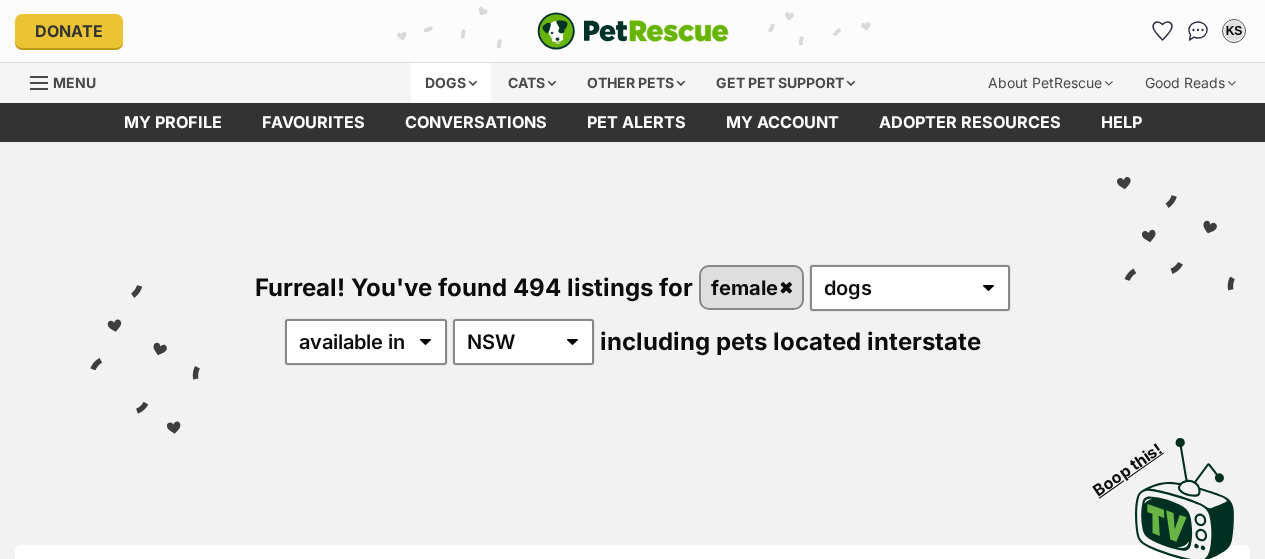 scroll, scrollTop: 0, scrollLeft: 0, axis: both 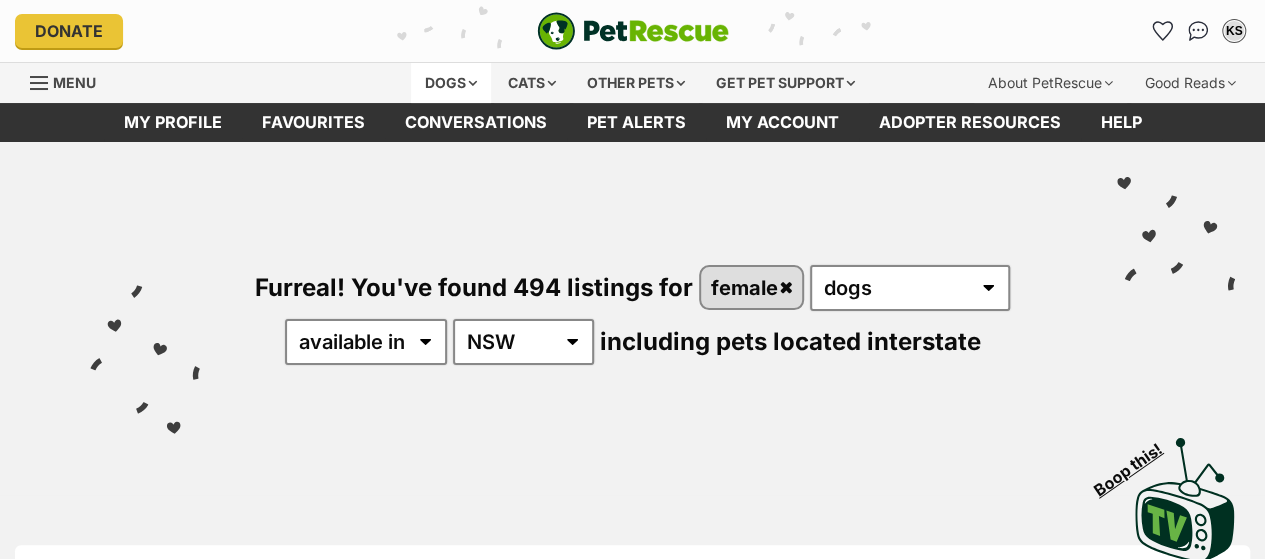 click on "Dogs" at bounding box center (451, 83) 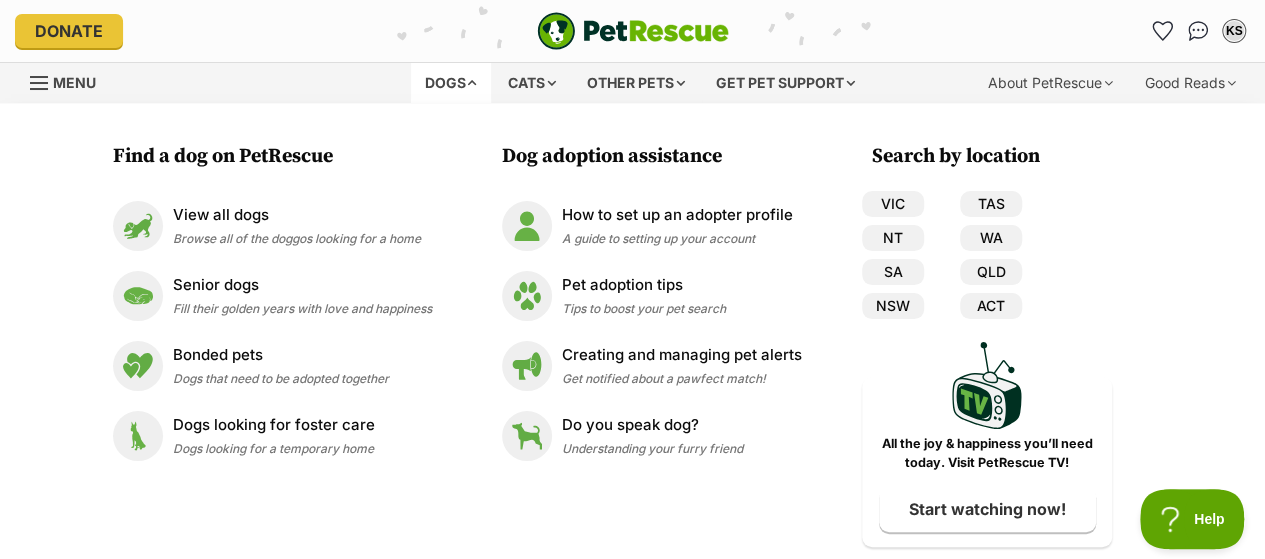 scroll, scrollTop: 0, scrollLeft: 0, axis: both 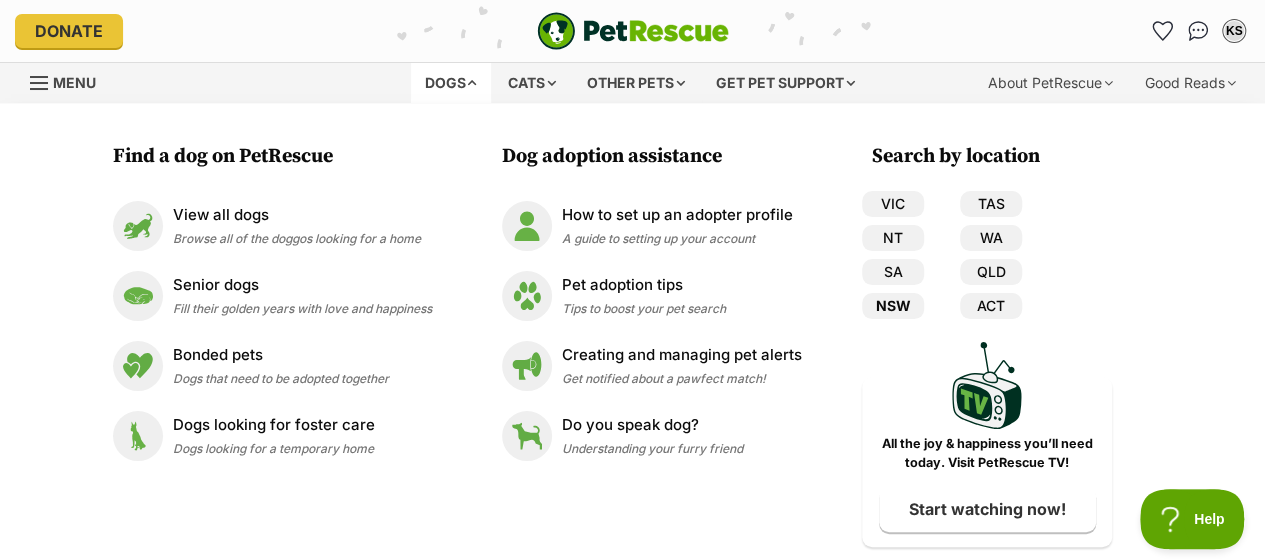 click on "NSW" at bounding box center (893, 306) 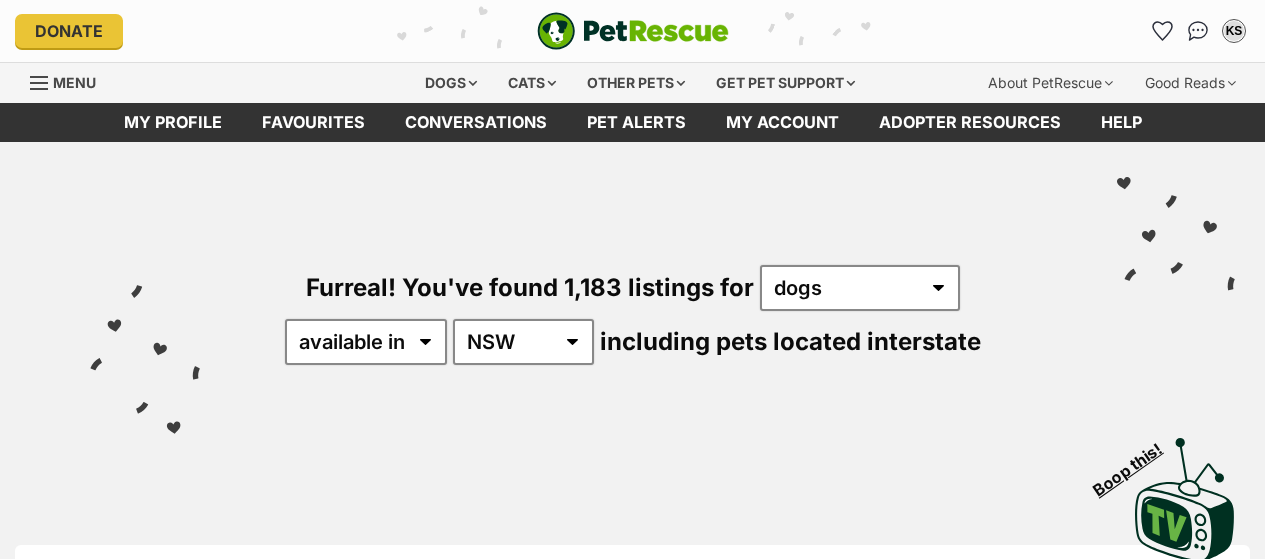 scroll, scrollTop: 0, scrollLeft: 0, axis: both 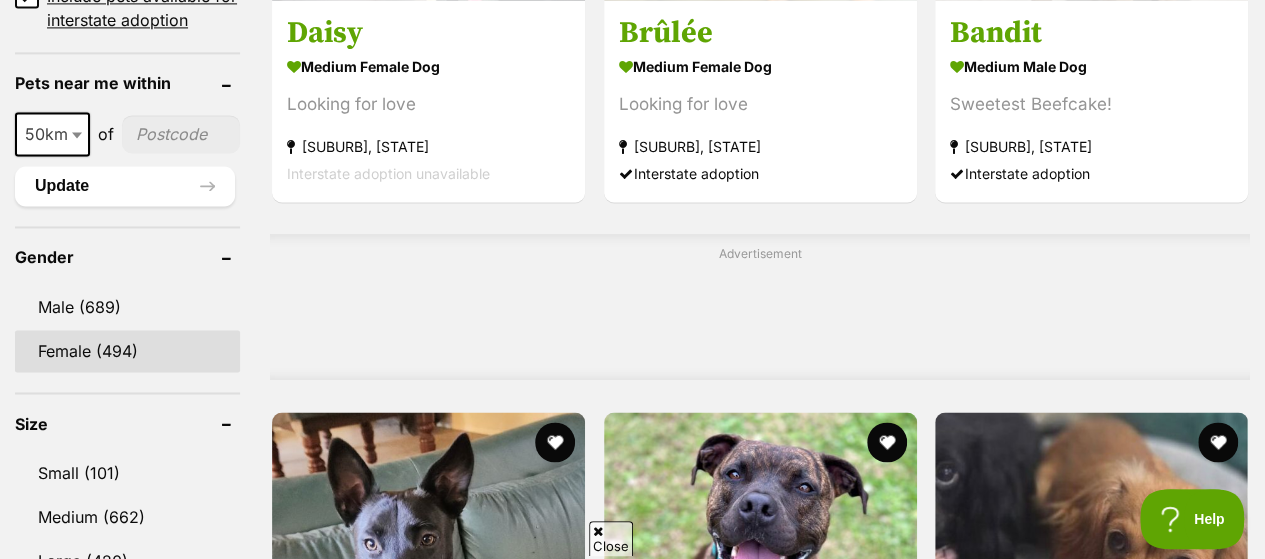 click on "Female (494)" at bounding box center (127, 351) 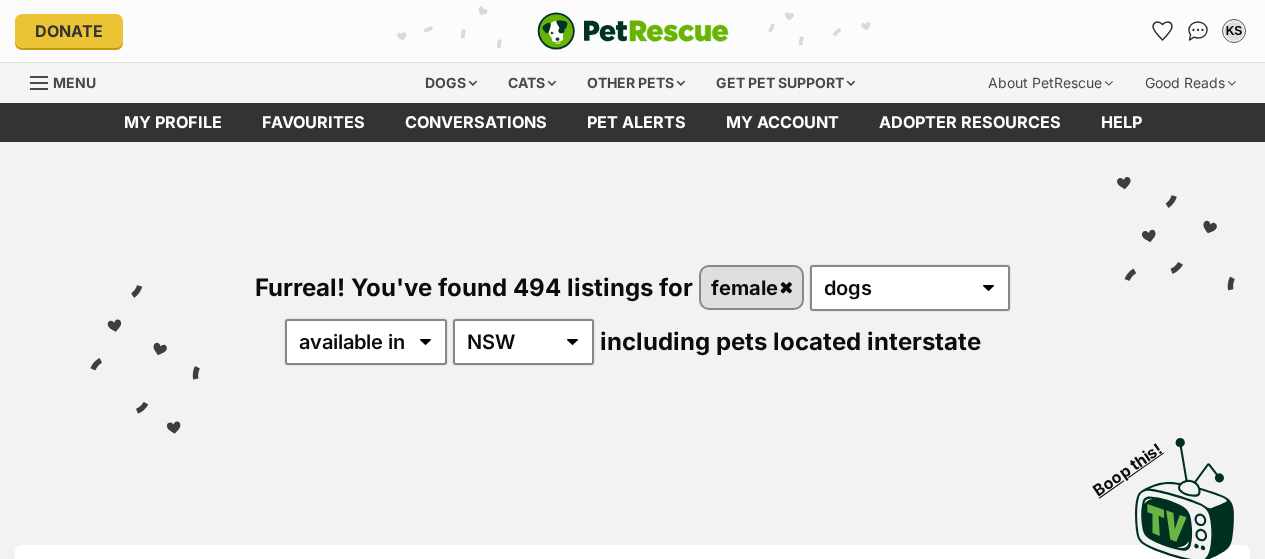 scroll, scrollTop: 0, scrollLeft: 0, axis: both 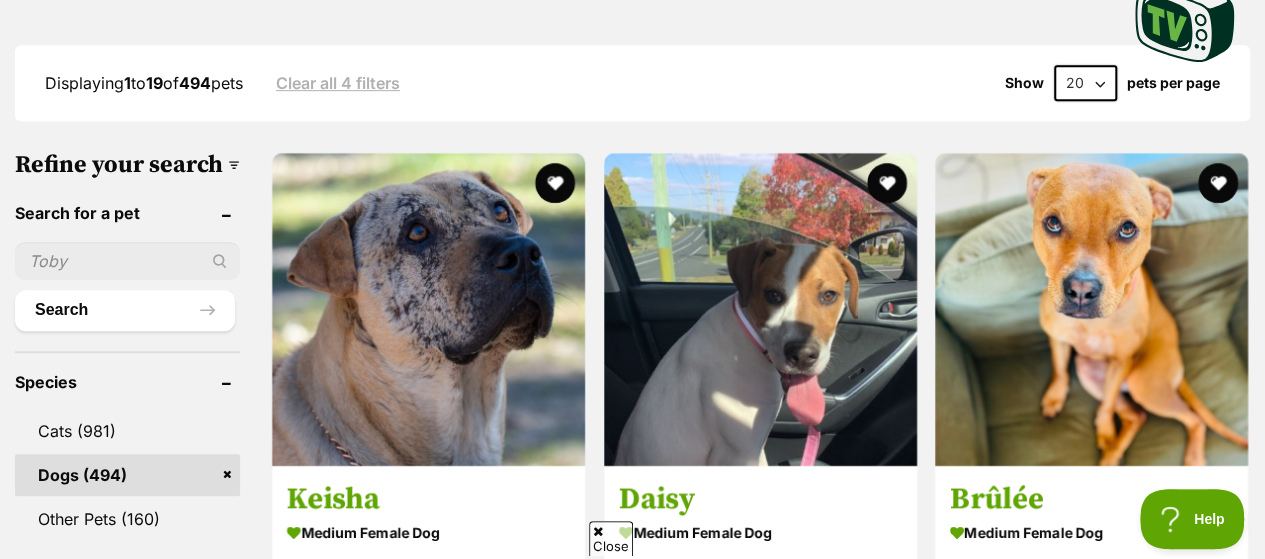 click on "20 40 60" at bounding box center [1085, 83] 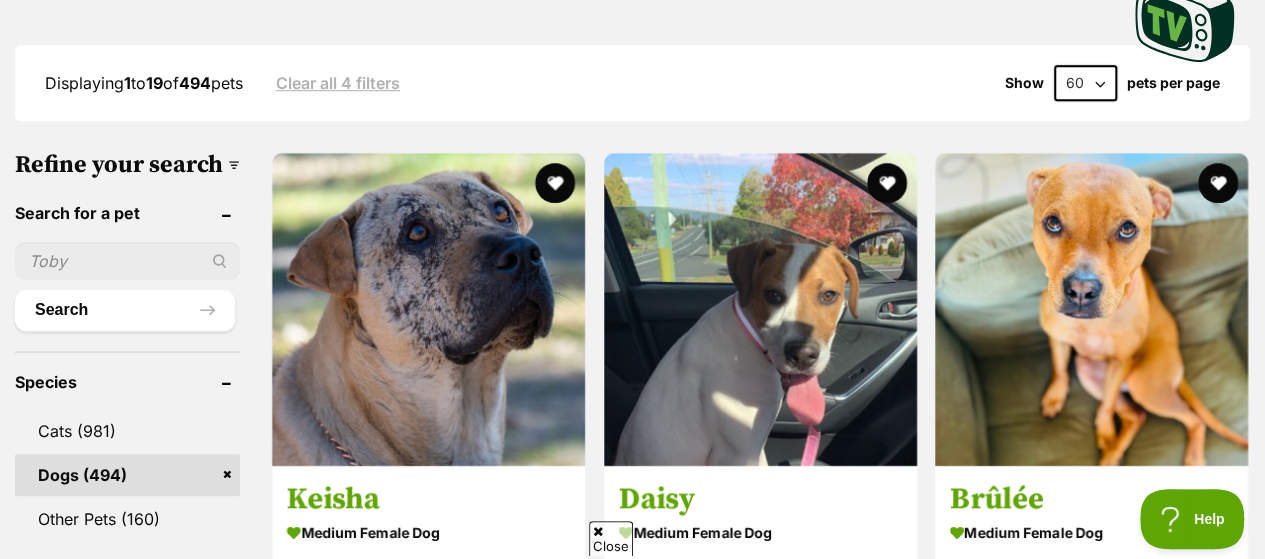 click on "20 40 60" at bounding box center (1085, 83) 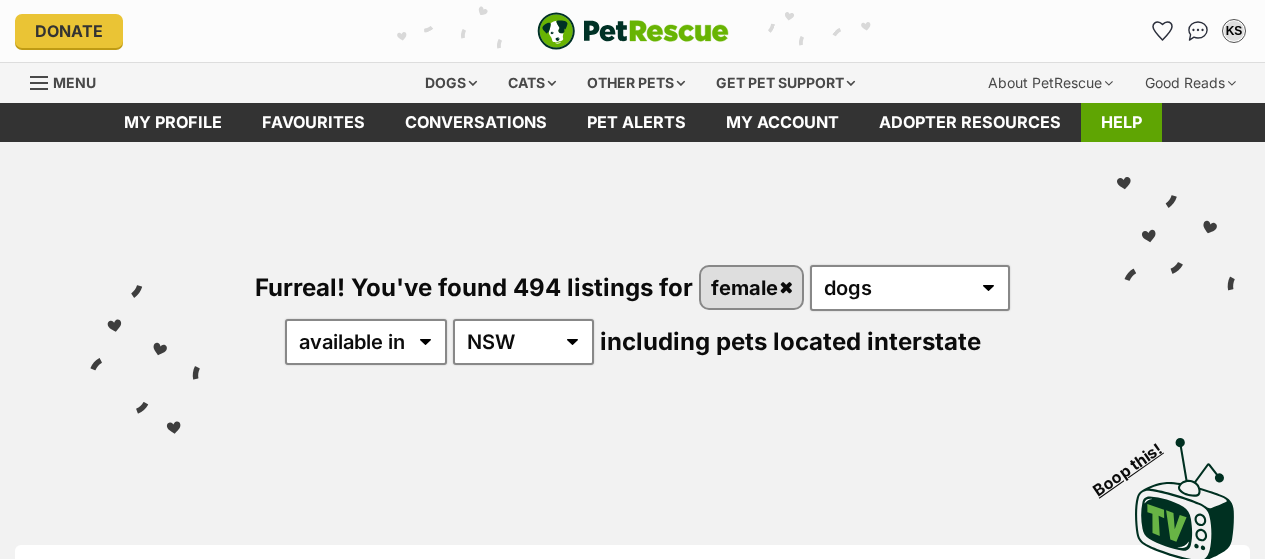 scroll, scrollTop: 0, scrollLeft: 0, axis: both 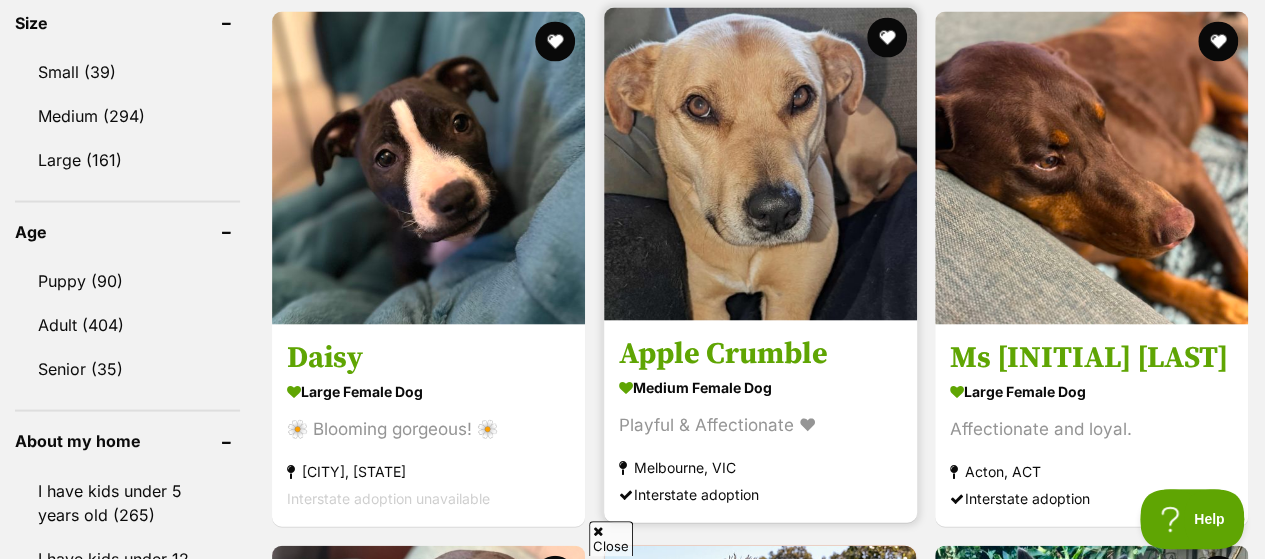 click at bounding box center (760, 164) 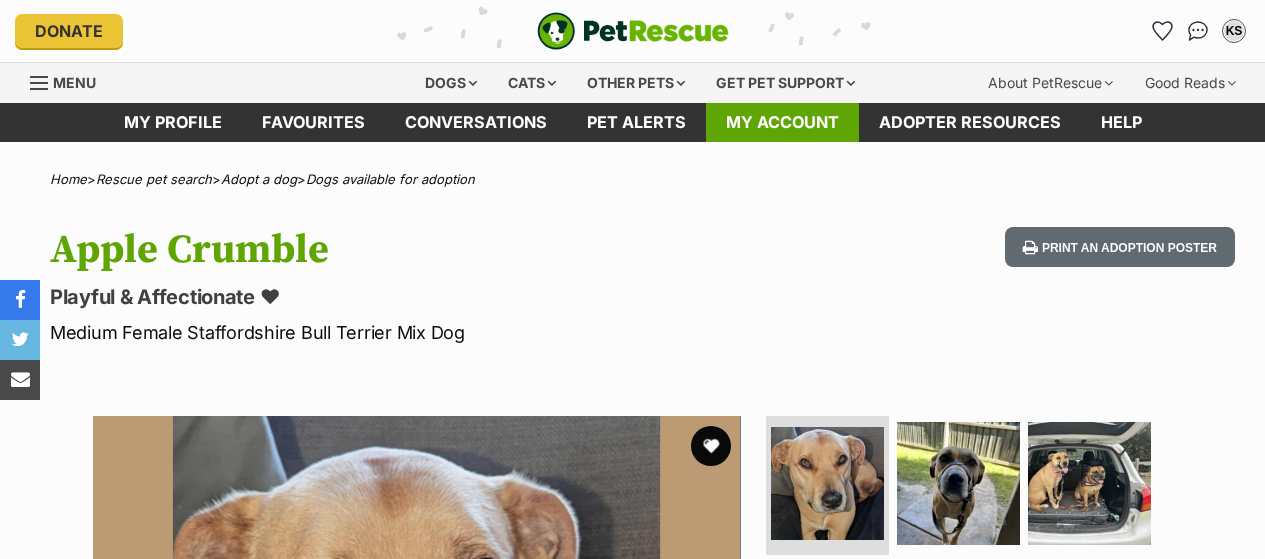 scroll, scrollTop: 0, scrollLeft: 0, axis: both 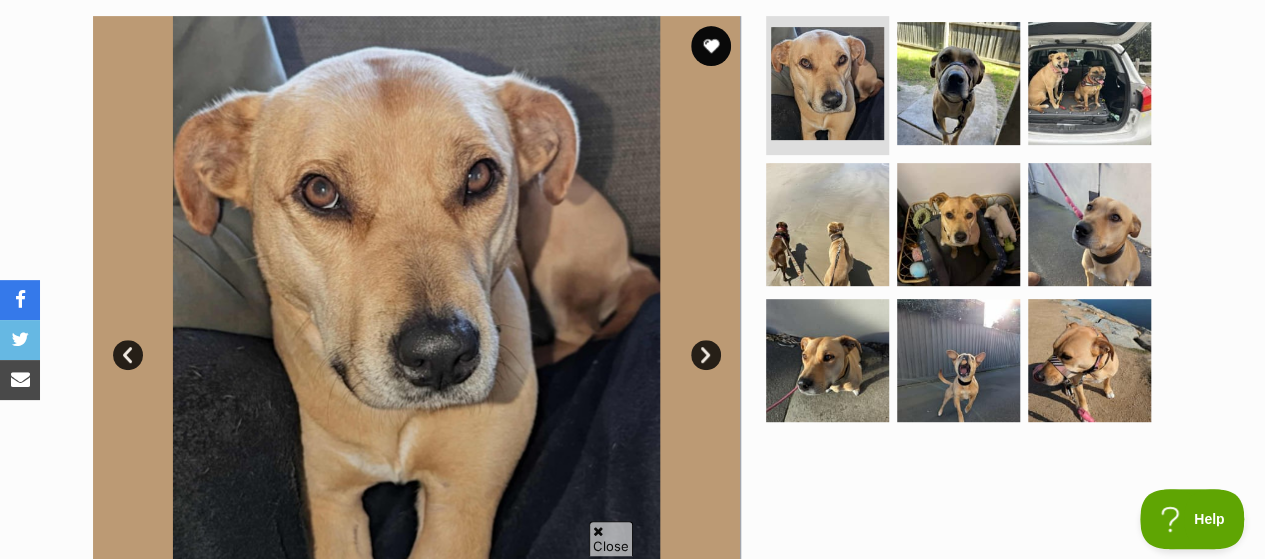 click on "Next" at bounding box center [706, 355] 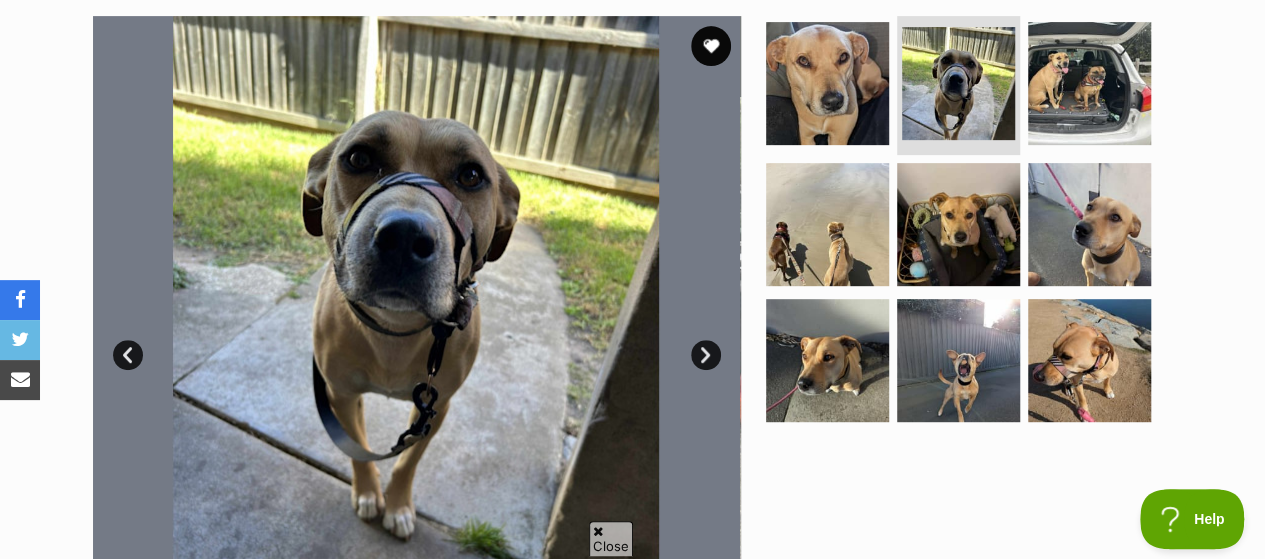 click on "Next" at bounding box center [706, 355] 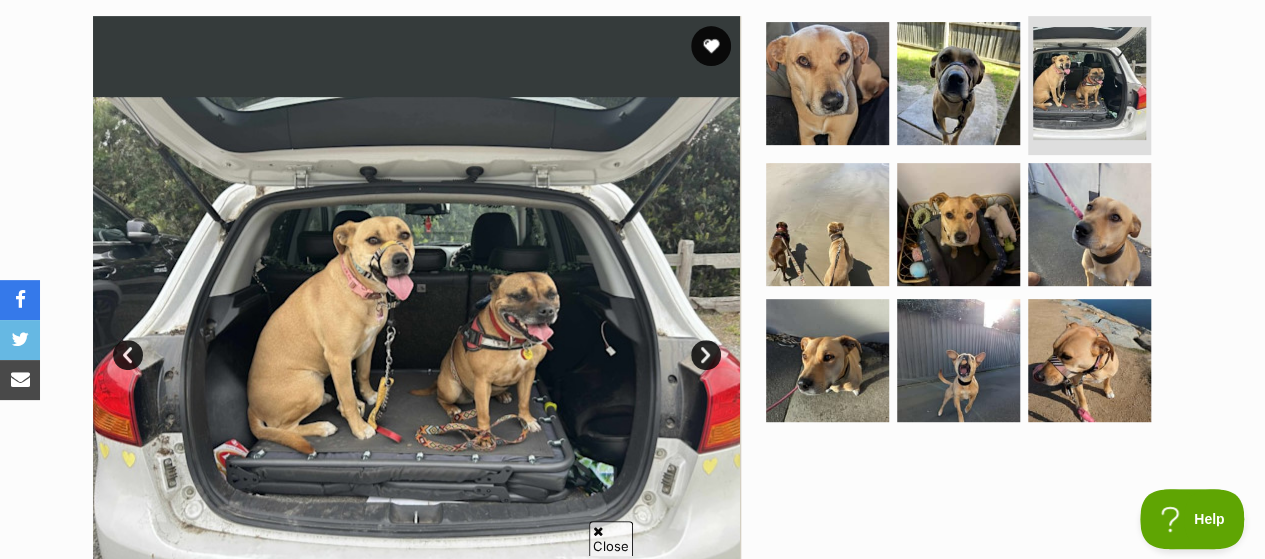 click on "Next" at bounding box center (706, 355) 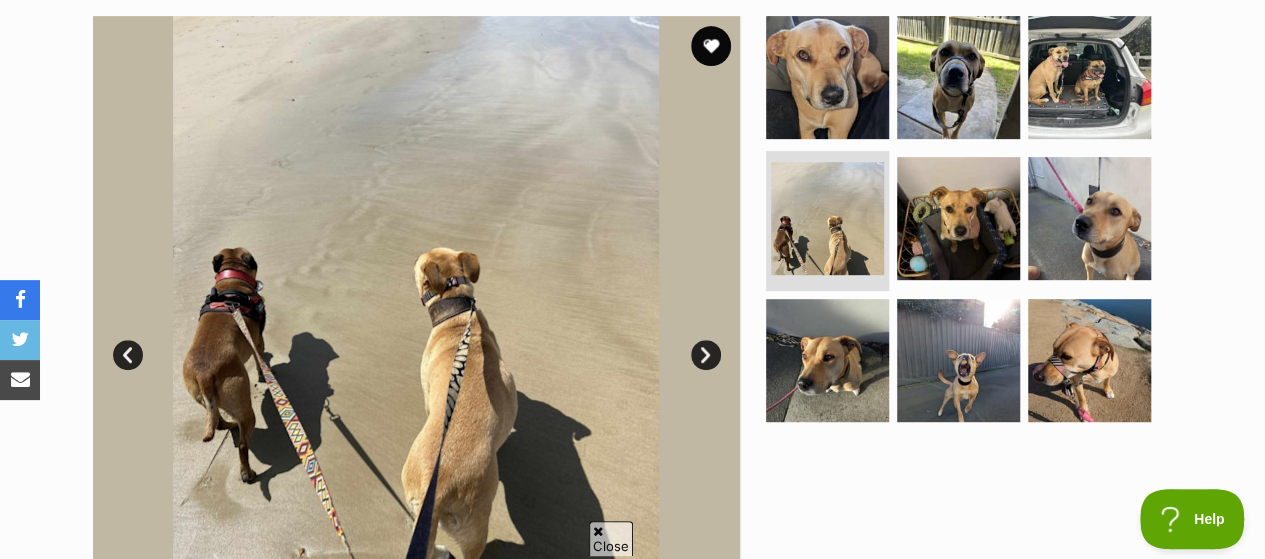 click on "Next" at bounding box center (706, 355) 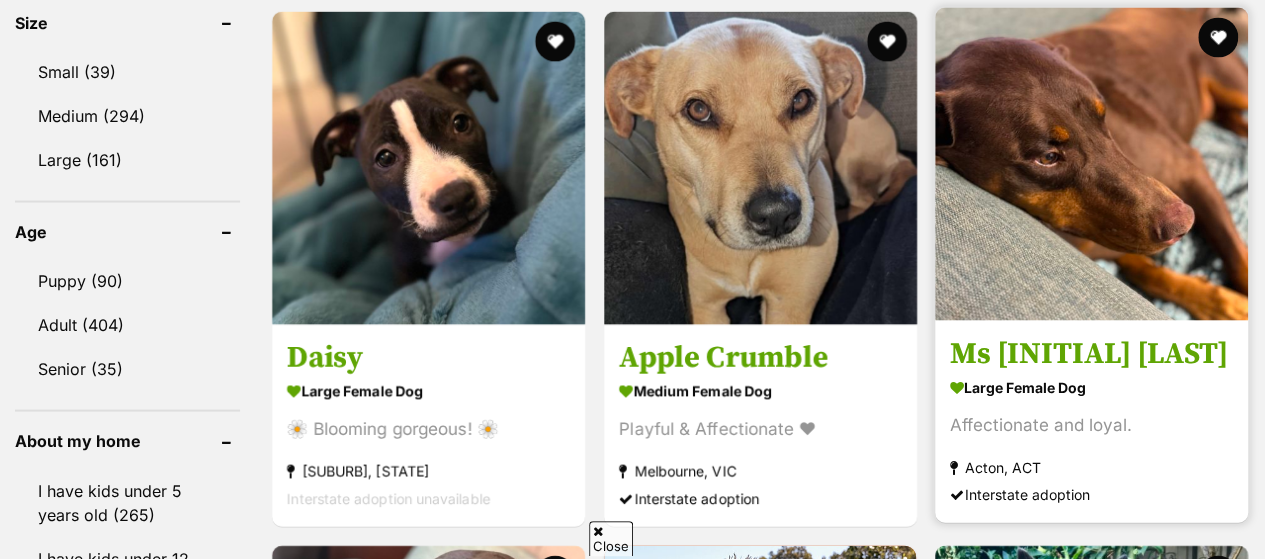 click at bounding box center [1091, 164] 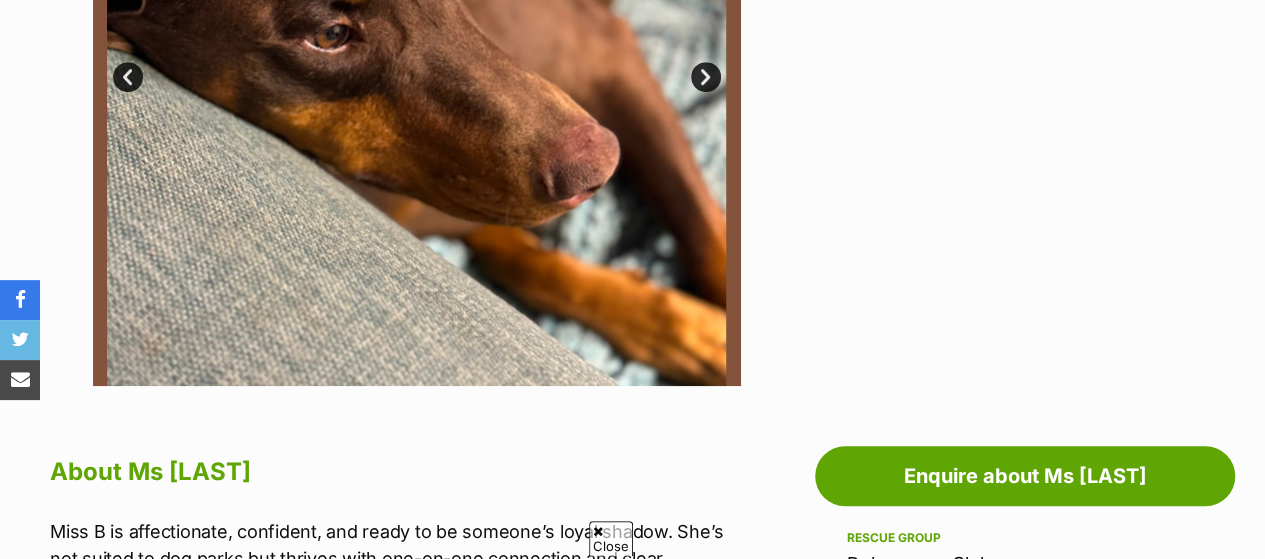 scroll, scrollTop: 700, scrollLeft: 0, axis: vertical 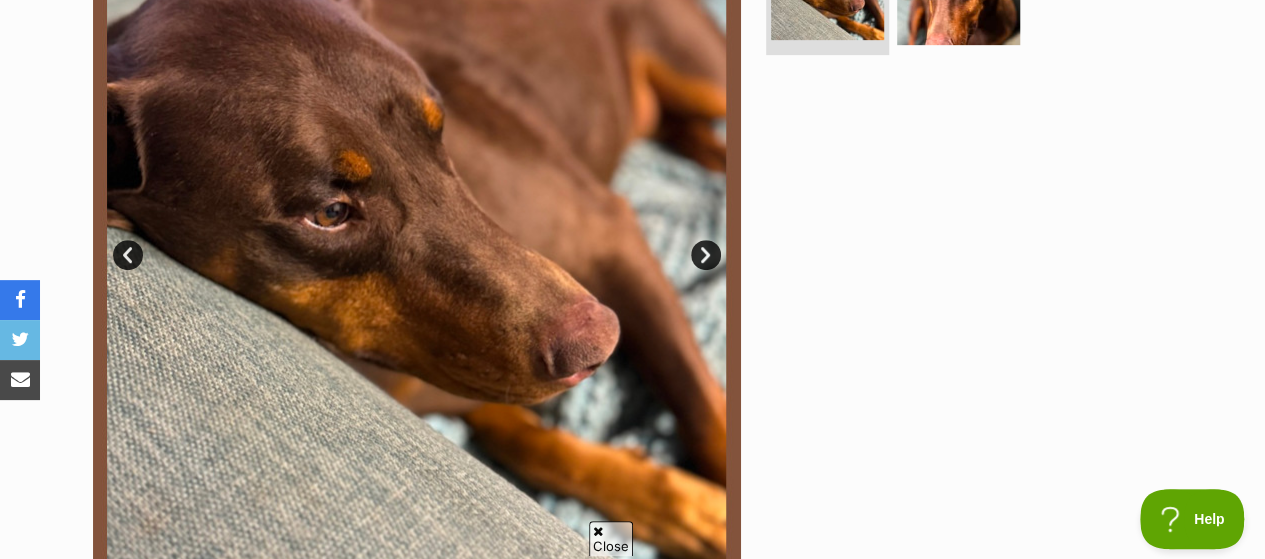 click on "Next" at bounding box center [706, 255] 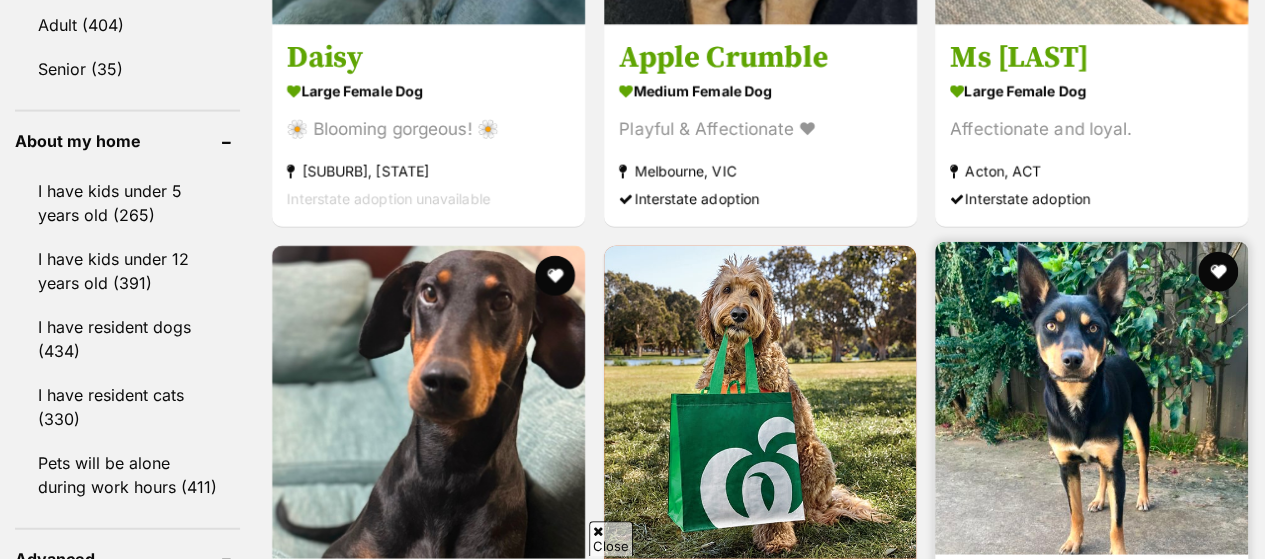 scroll, scrollTop: 2225, scrollLeft: 0, axis: vertical 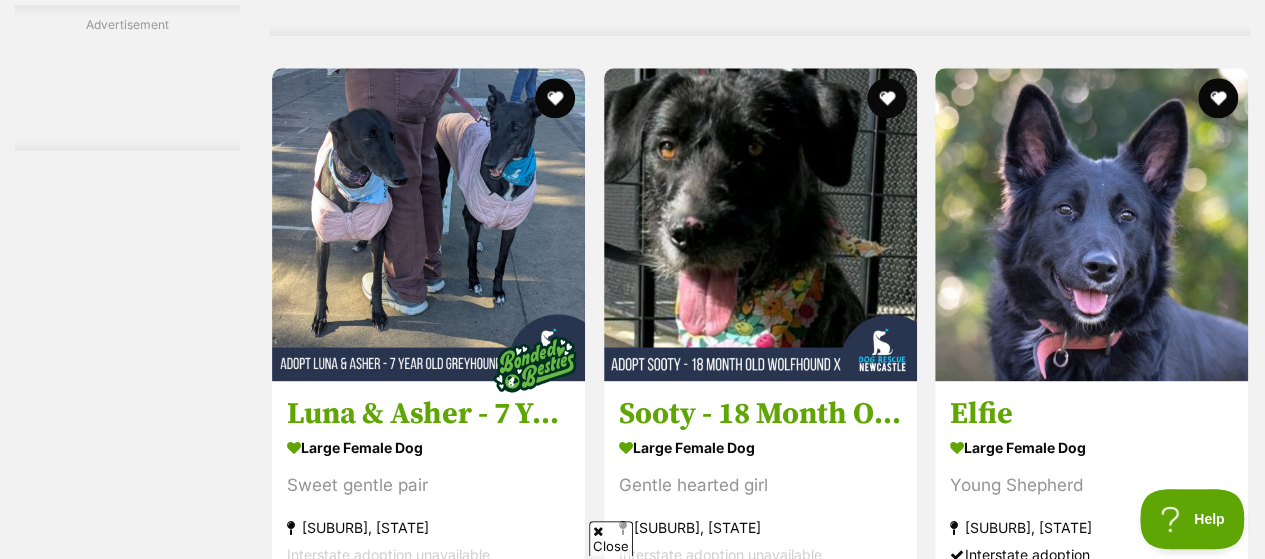 click at bounding box center [1091, 224] 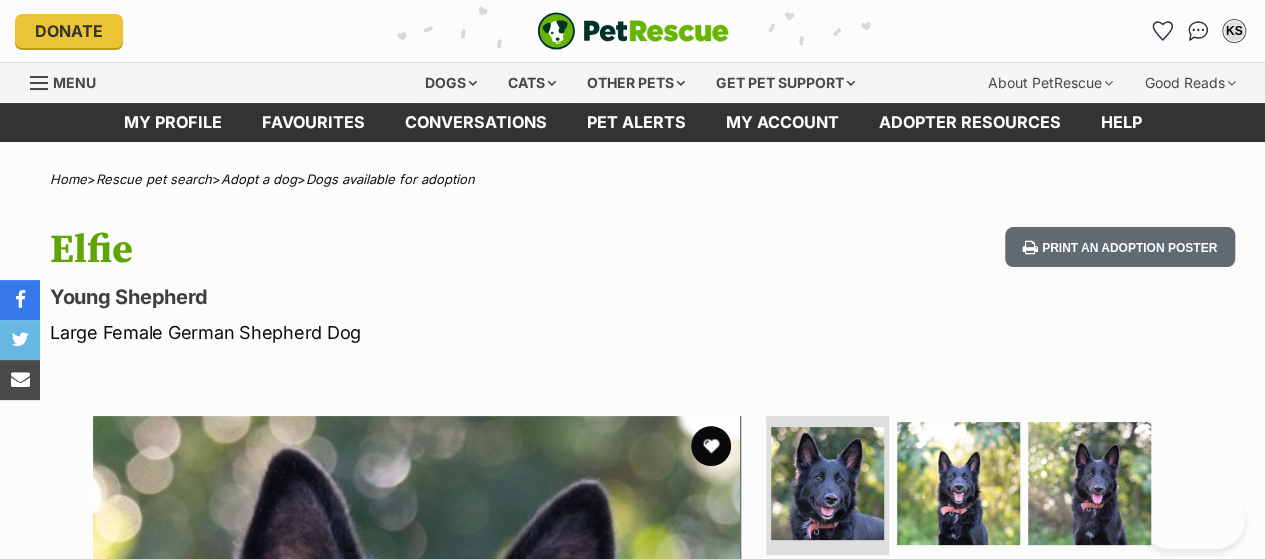 scroll, scrollTop: 379, scrollLeft: 0, axis: vertical 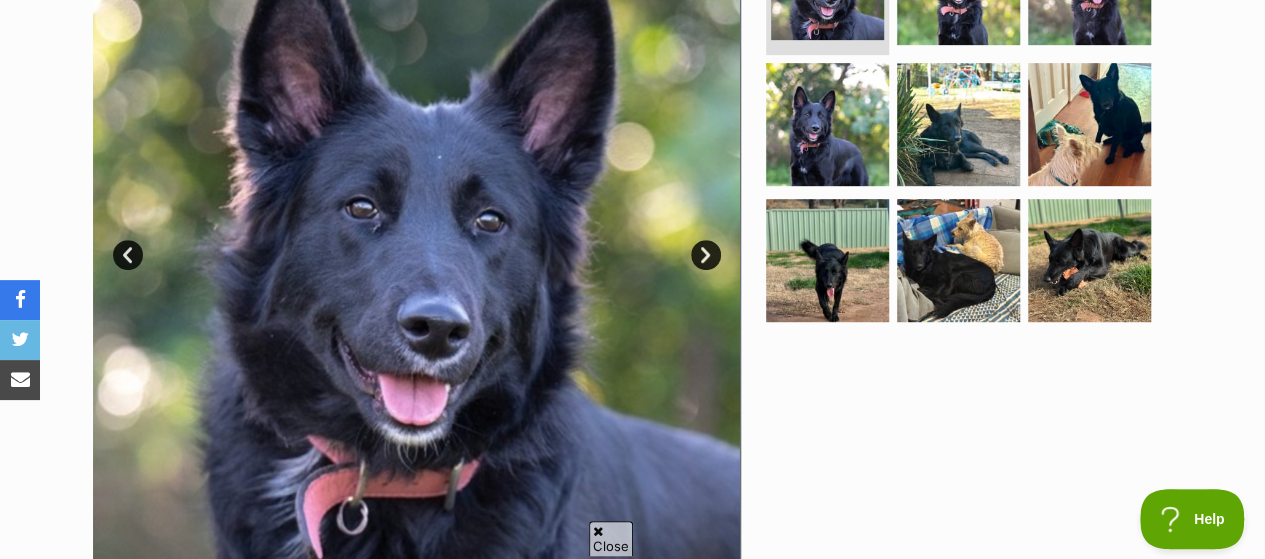 click on "Next" at bounding box center (706, 255) 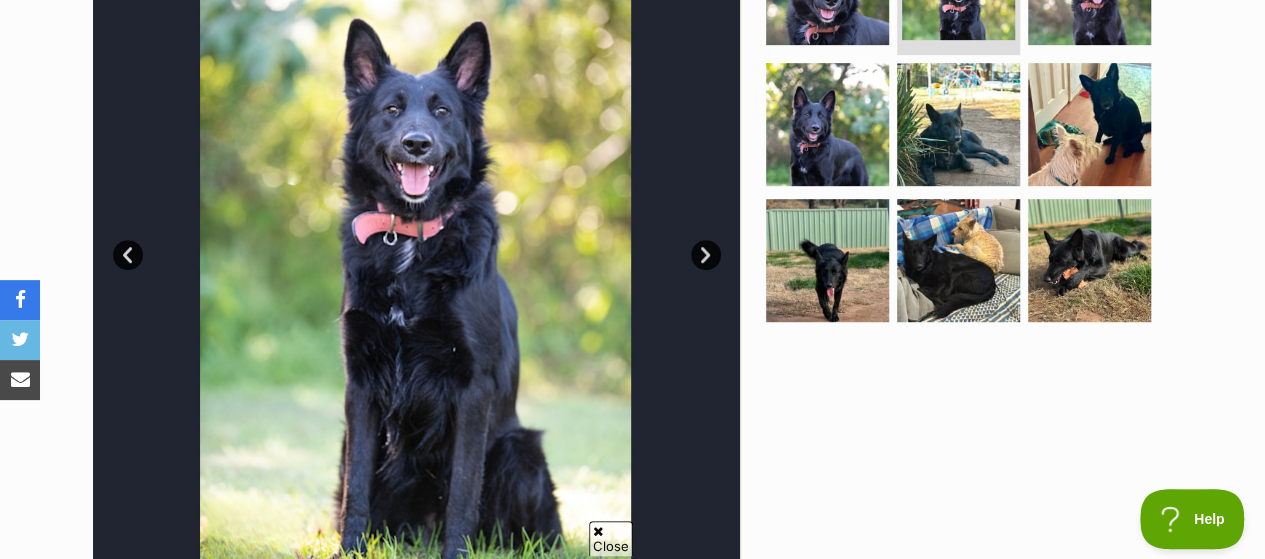 click on "Next" at bounding box center [706, 255] 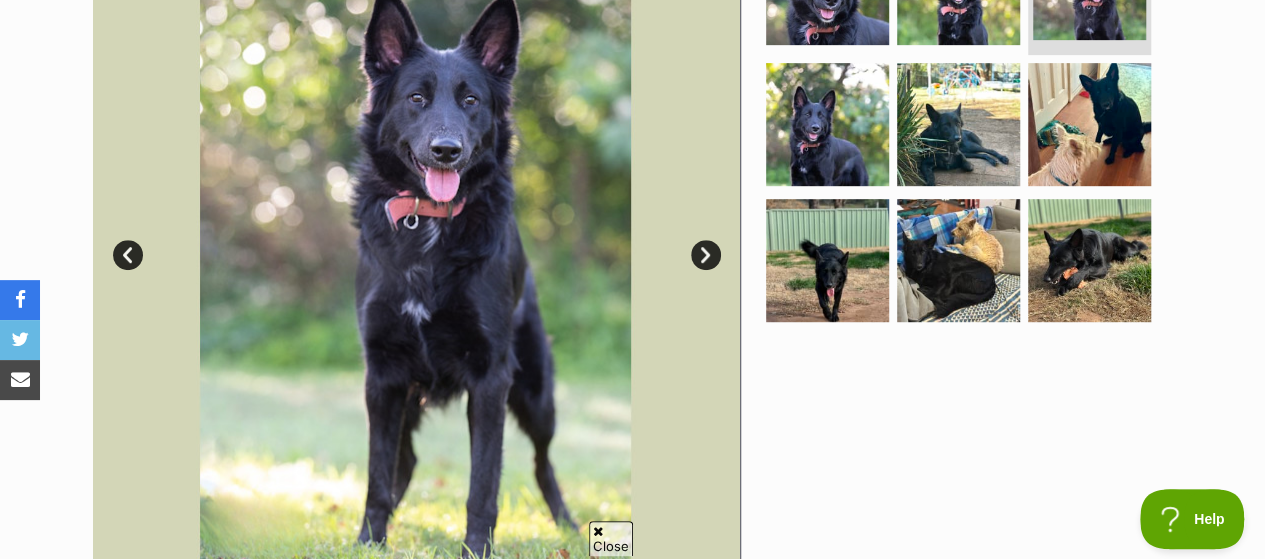 click on "Next" at bounding box center (706, 255) 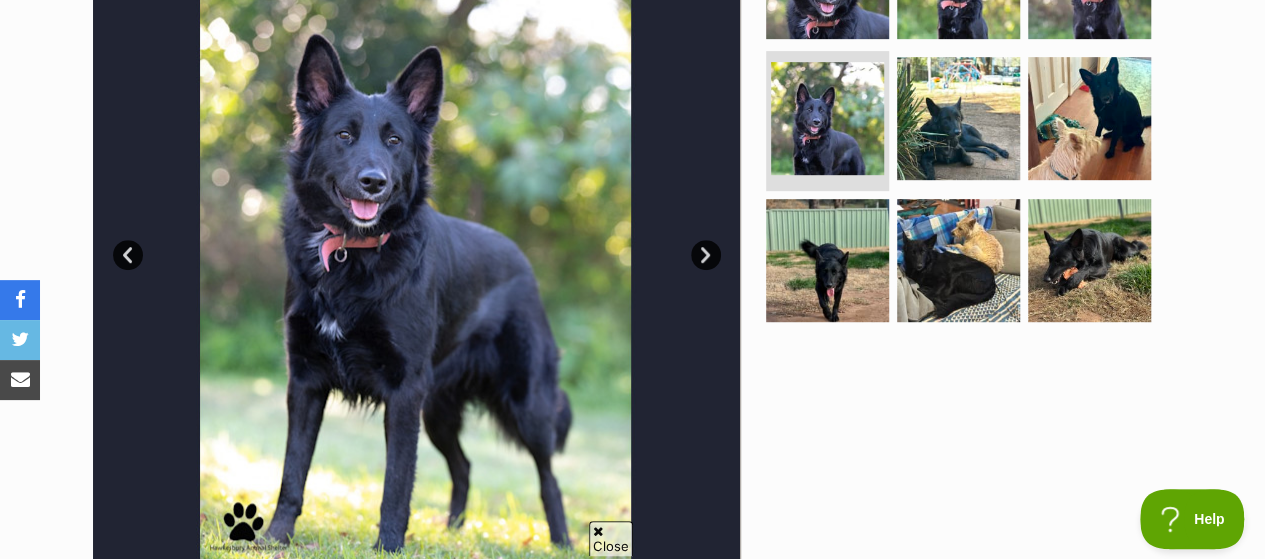 click on "Next" at bounding box center [706, 255] 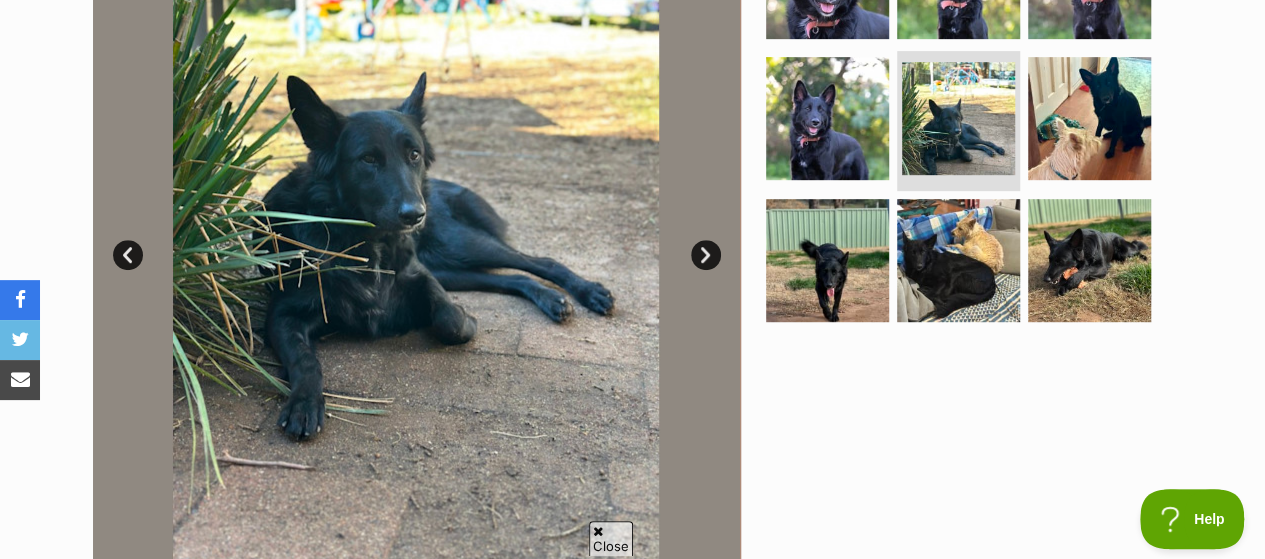click on "Next" at bounding box center [706, 255] 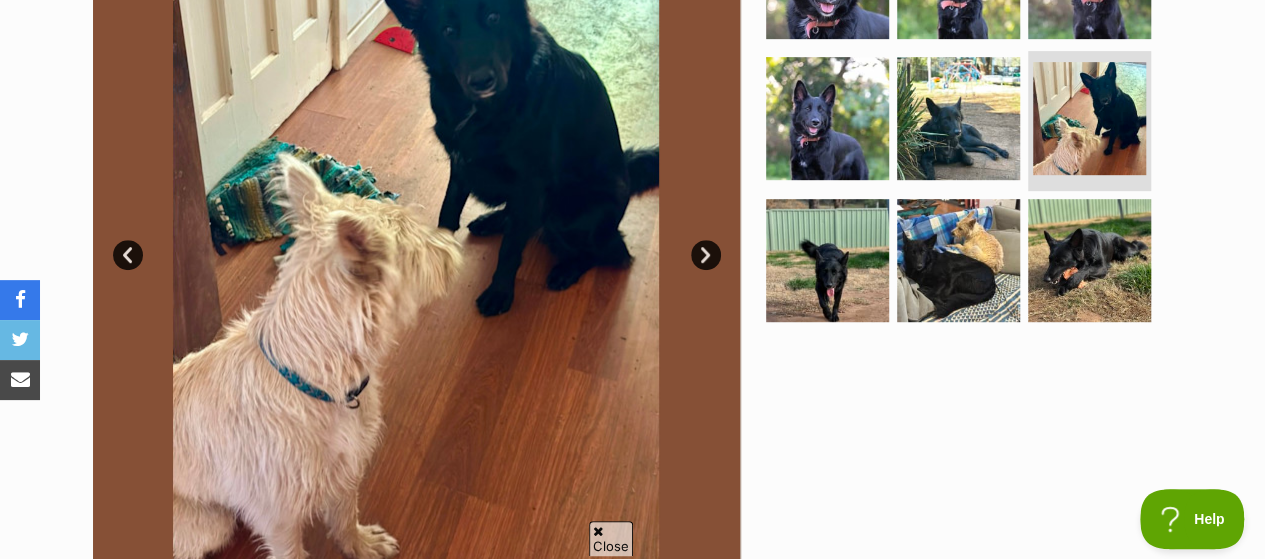 click on "Next" at bounding box center [706, 255] 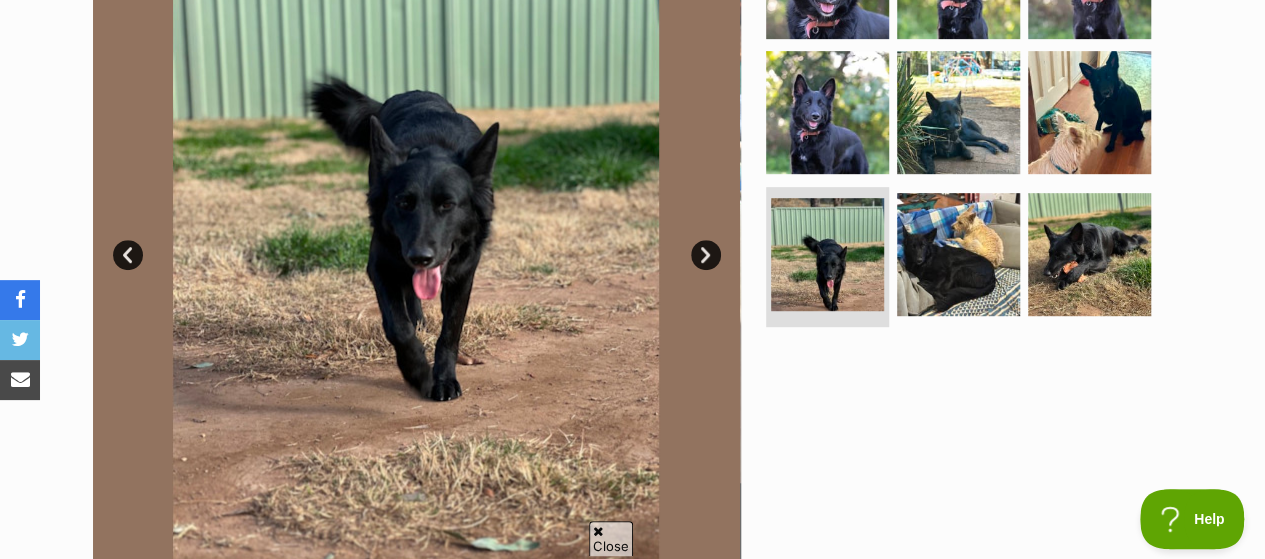 click on "Next" at bounding box center [706, 255] 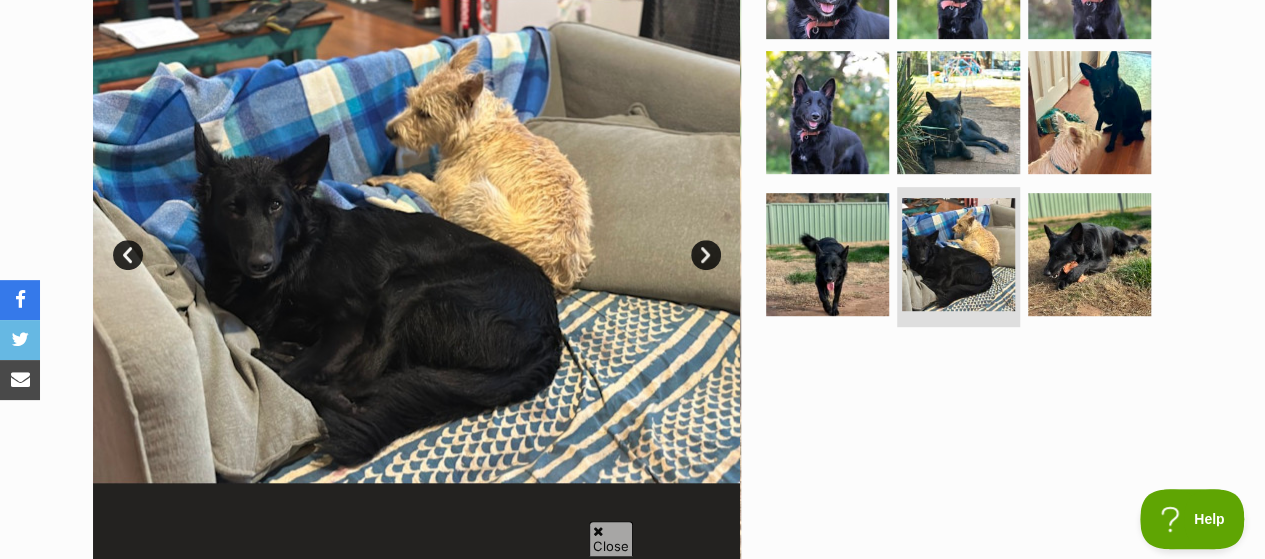 click on "Next" at bounding box center [706, 255] 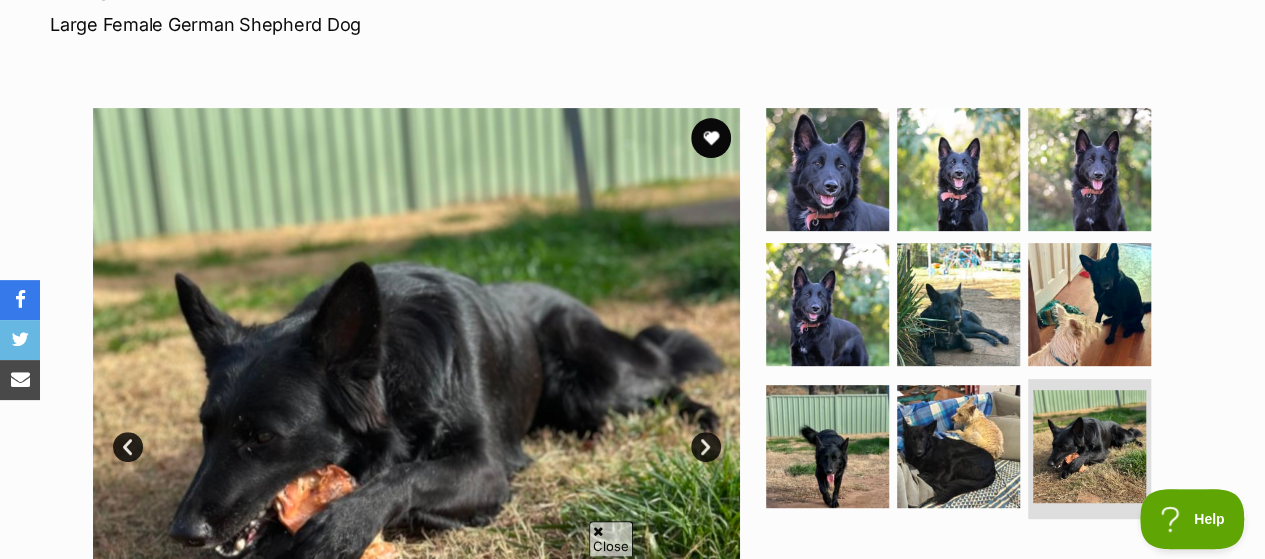 scroll, scrollTop: 200, scrollLeft: 0, axis: vertical 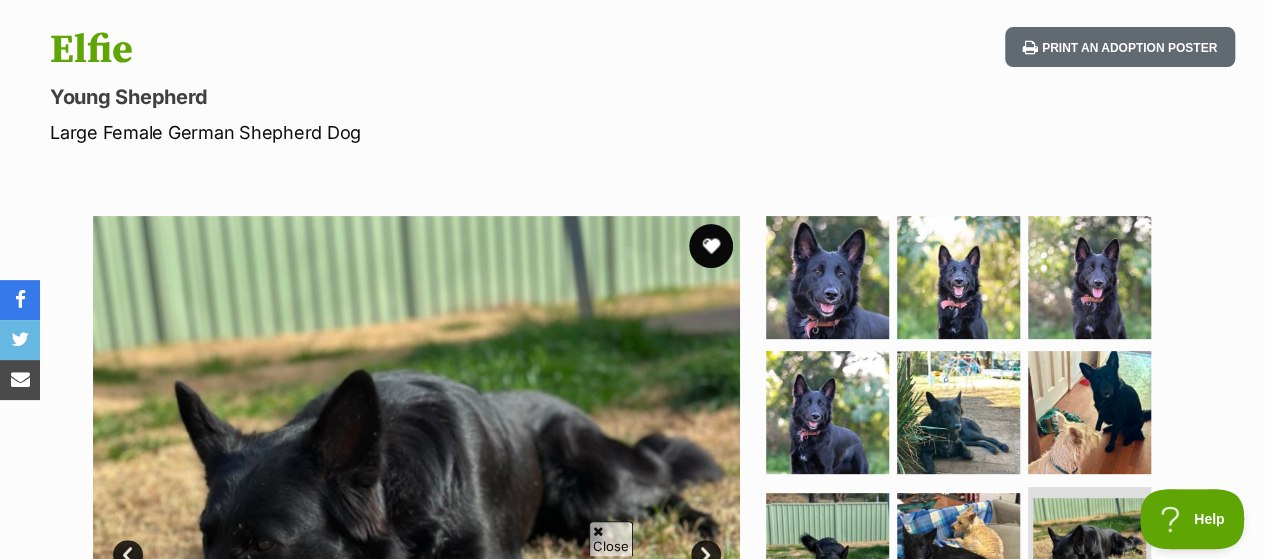 click at bounding box center [711, 246] 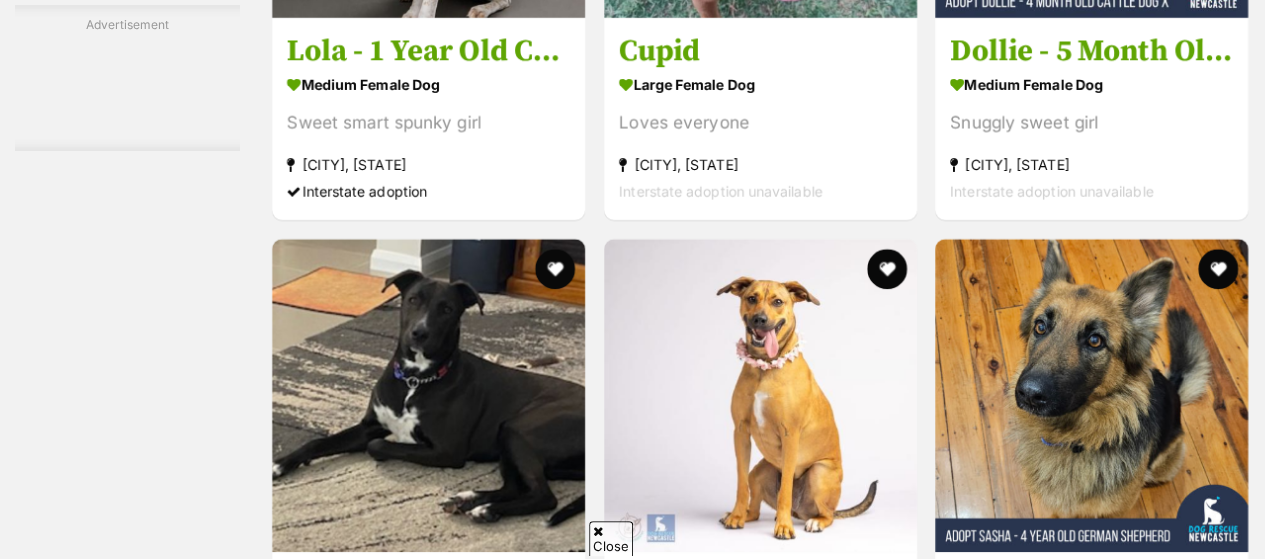 scroll, scrollTop: 4000, scrollLeft: 0, axis: vertical 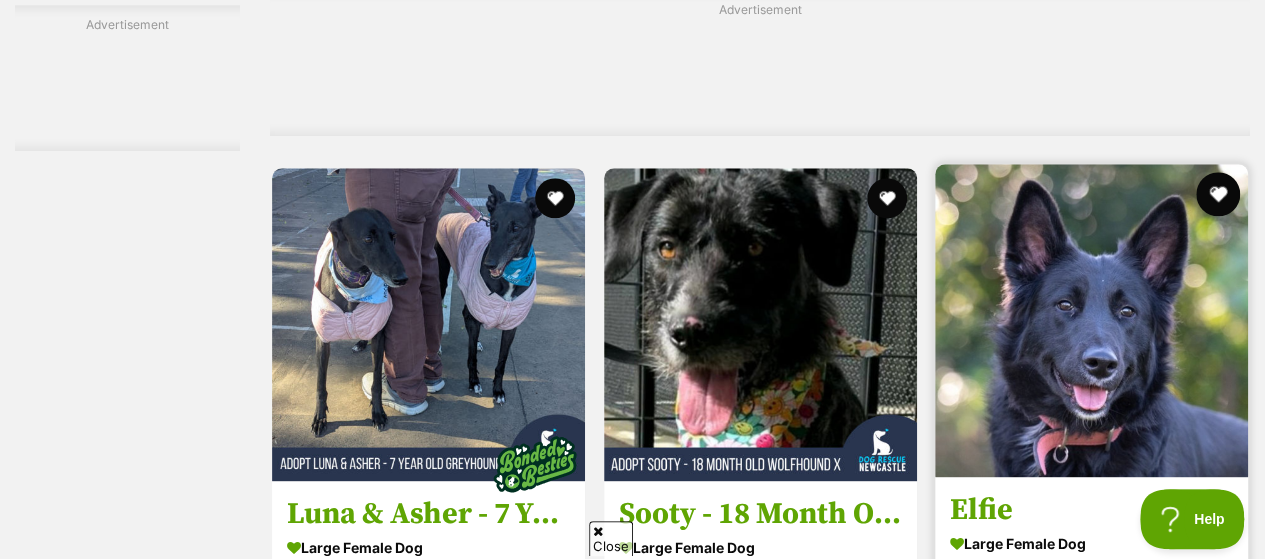 click at bounding box center (1218, 194) 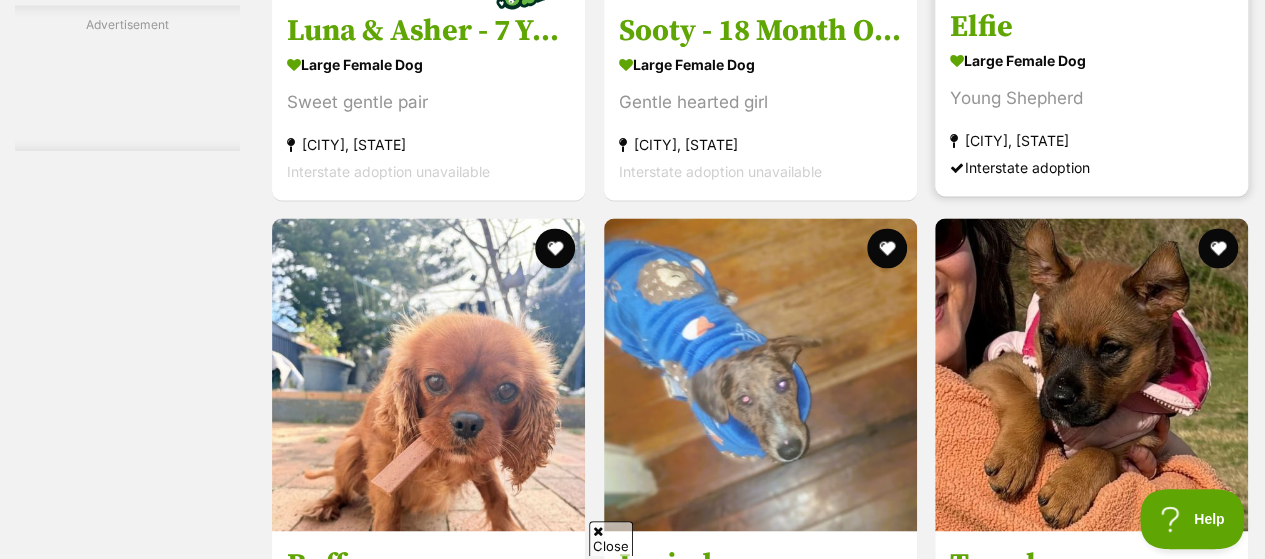scroll, scrollTop: 5400, scrollLeft: 0, axis: vertical 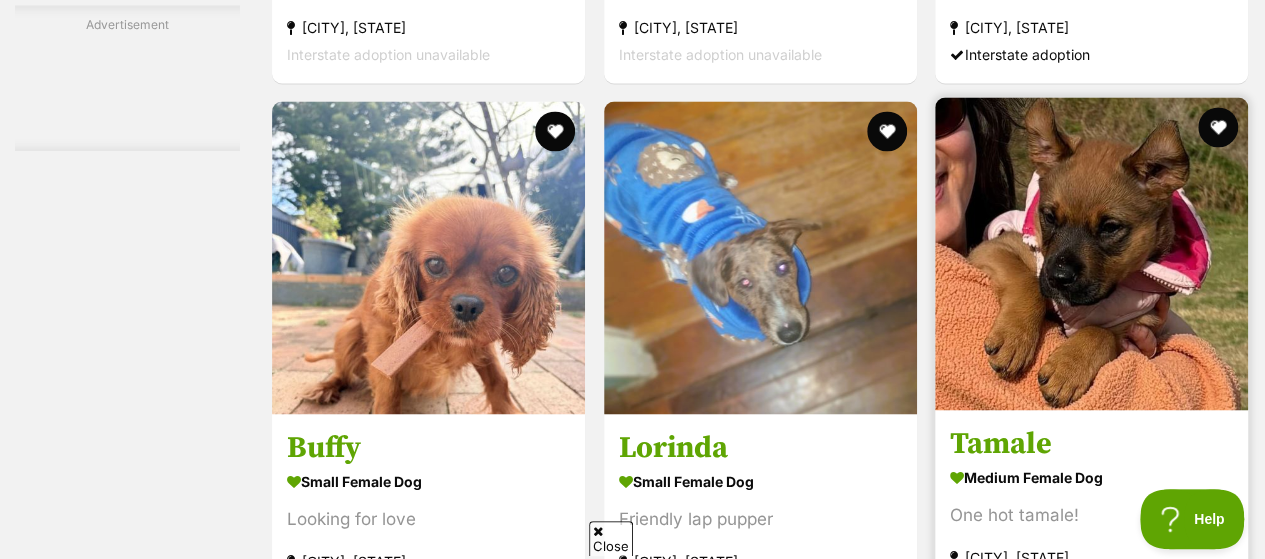 click at bounding box center (1091, 253) 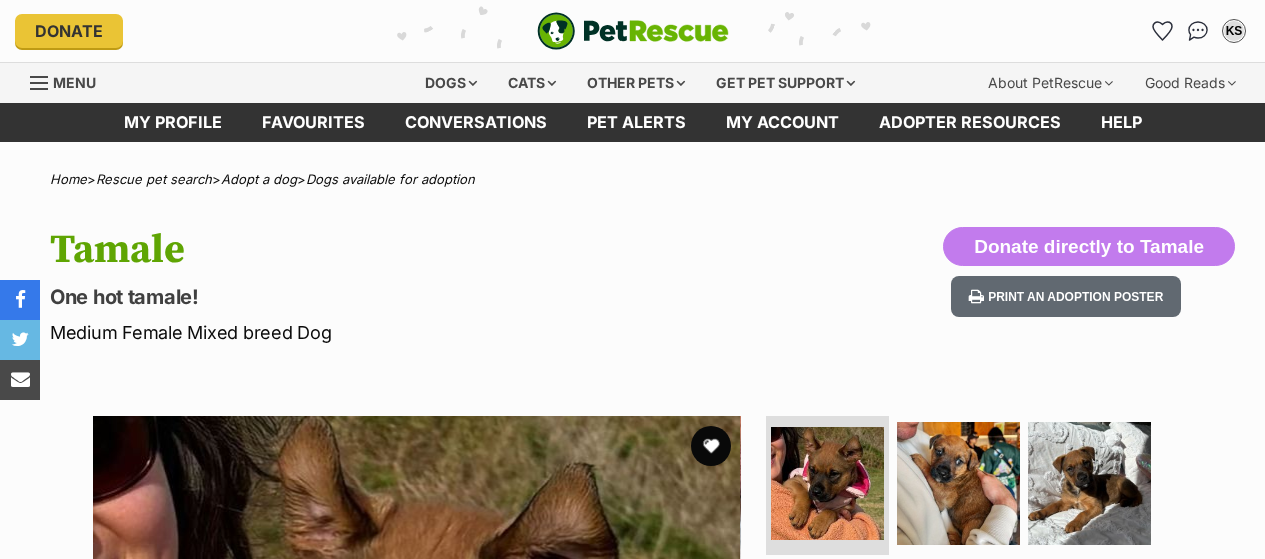 scroll, scrollTop: 0, scrollLeft: 0, axis: both 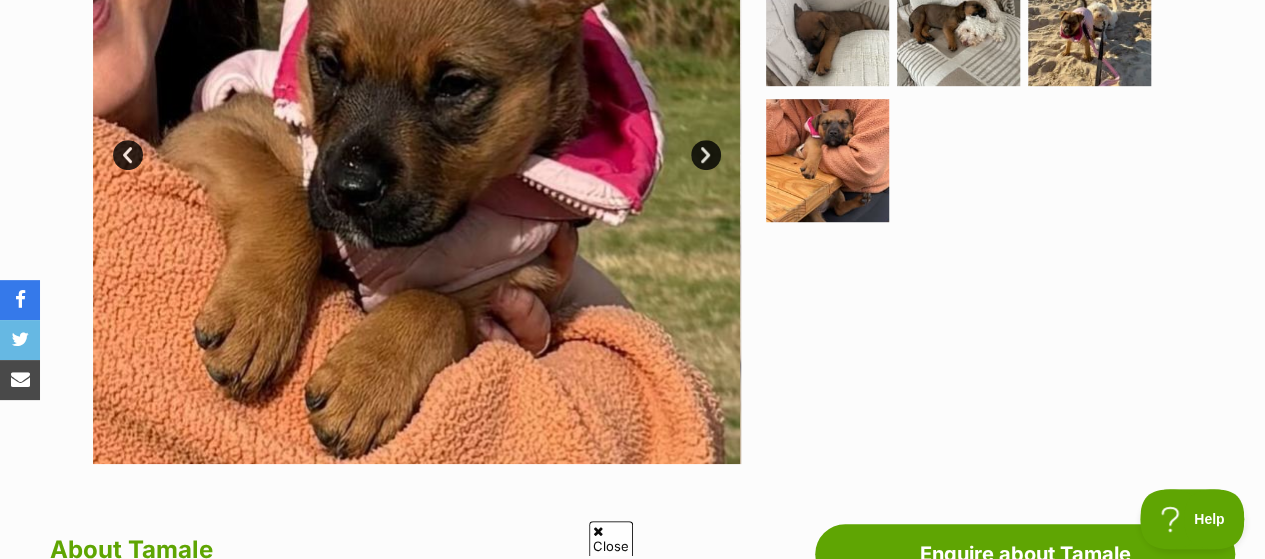 click on "Next" at bounding box center [706, 155] 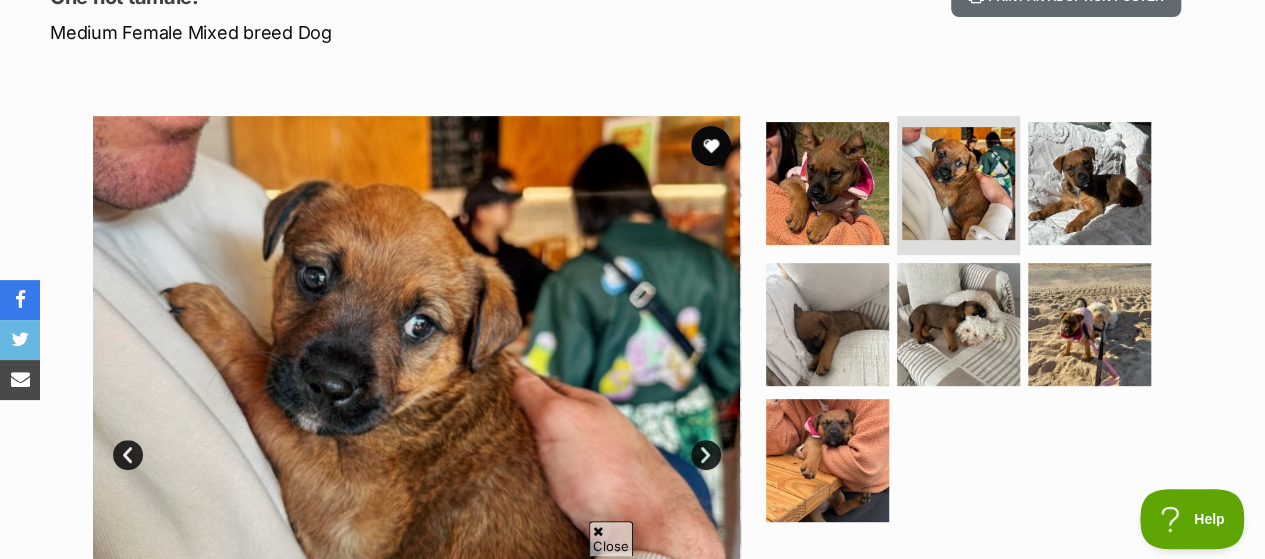 scroll, scrollTop: 400, scrollLeft: 0, axis: vertical 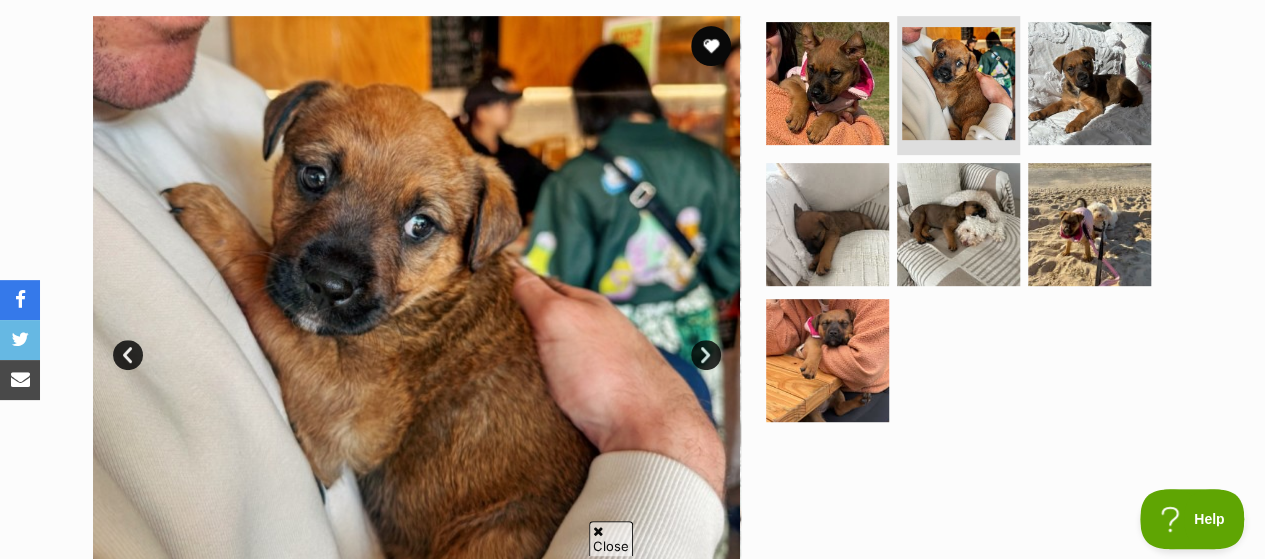click on "Next" at bounding box center [706, 355] 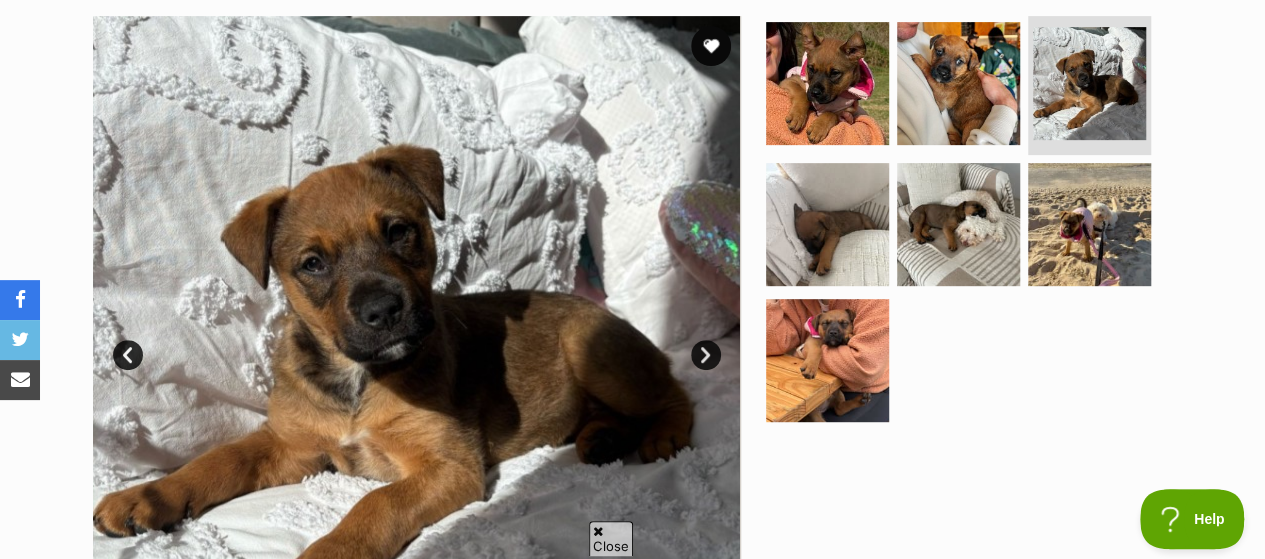 click on "Next" at bounding box center (706, 355) 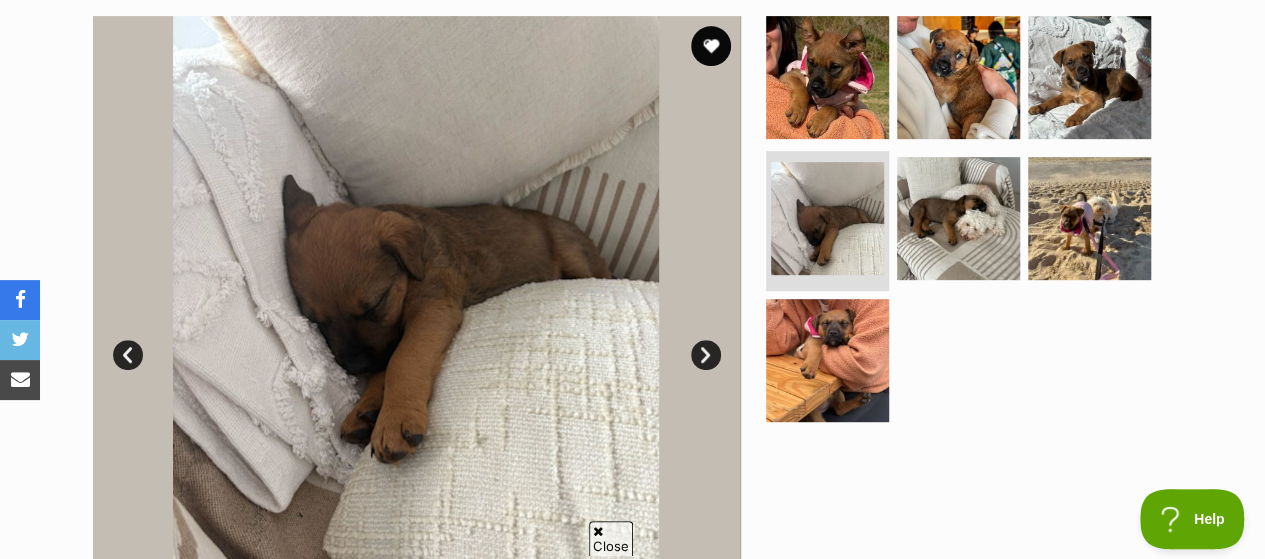 click on "Next" at bounding box center [706, 355] 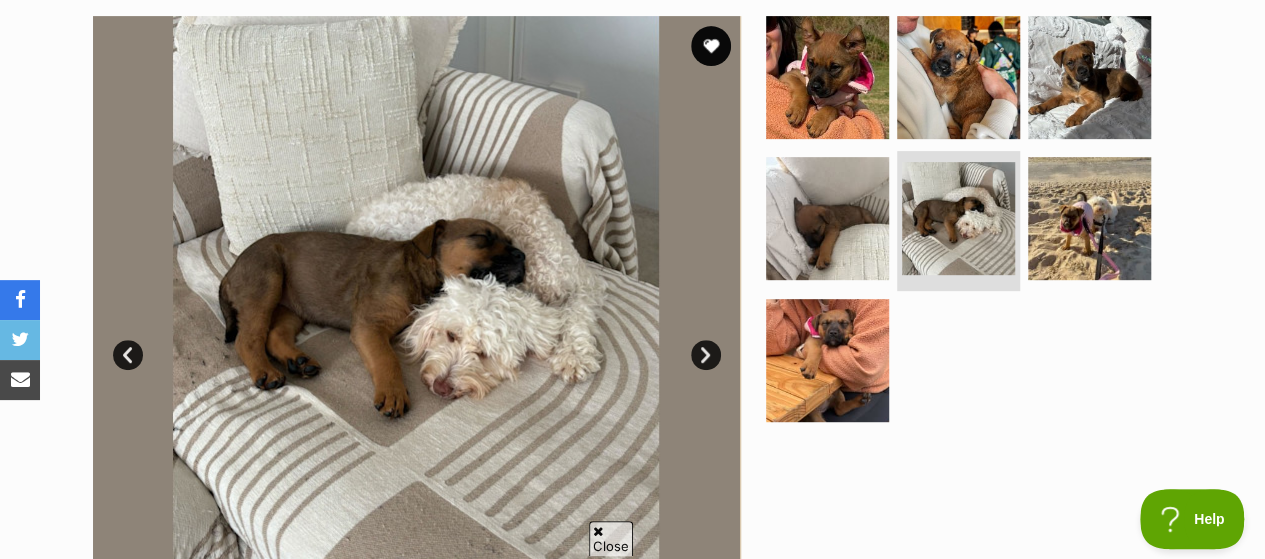 click on "Next" at bounding box center [706, 355] 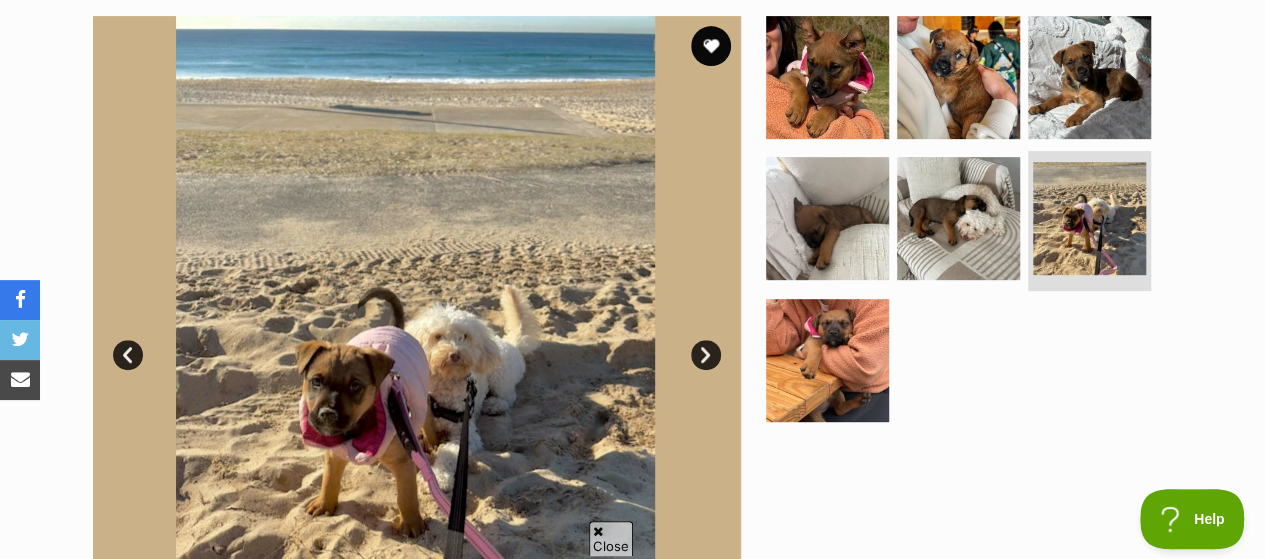 click on "Next" at bounding box center [706, 355] 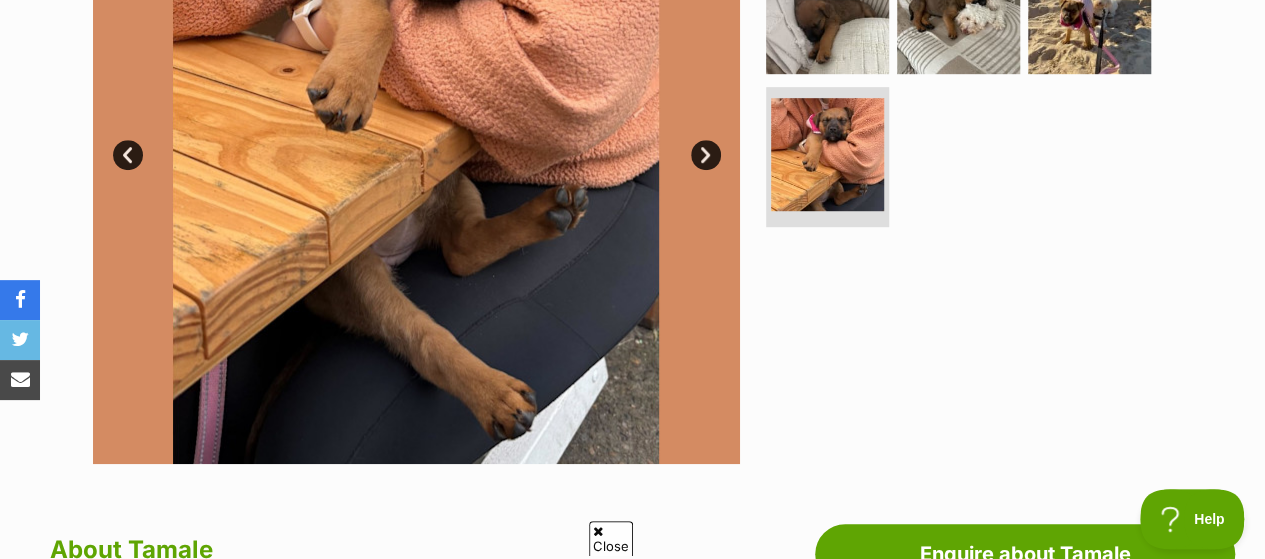 scroll, scrollTop: 200, scrollLeft: 0, axis: vertical 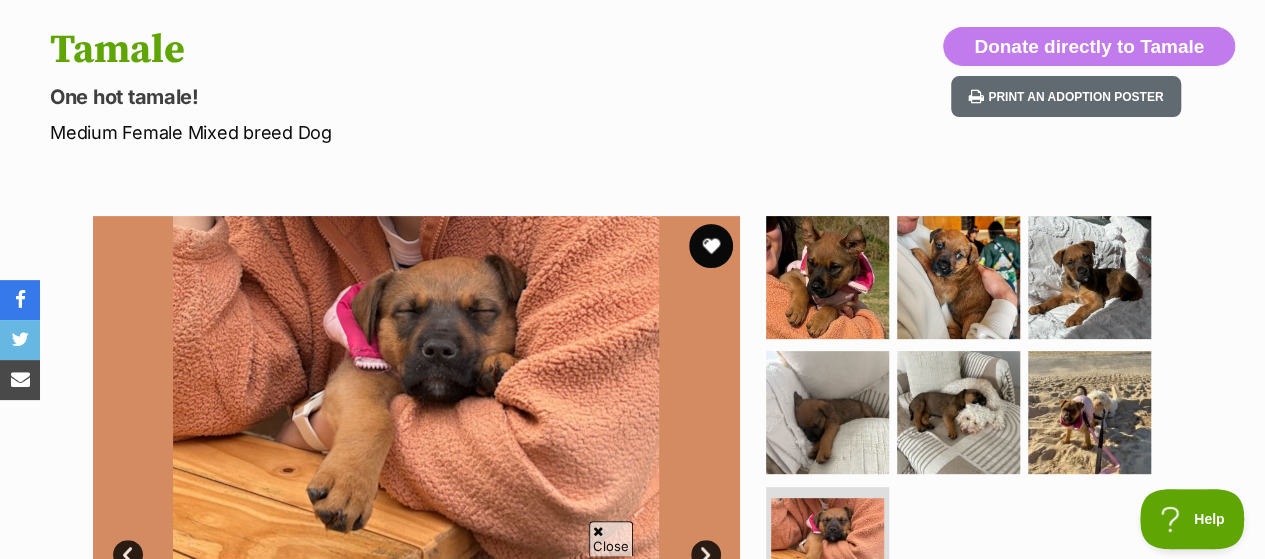 click at bounding box center [711, 246] 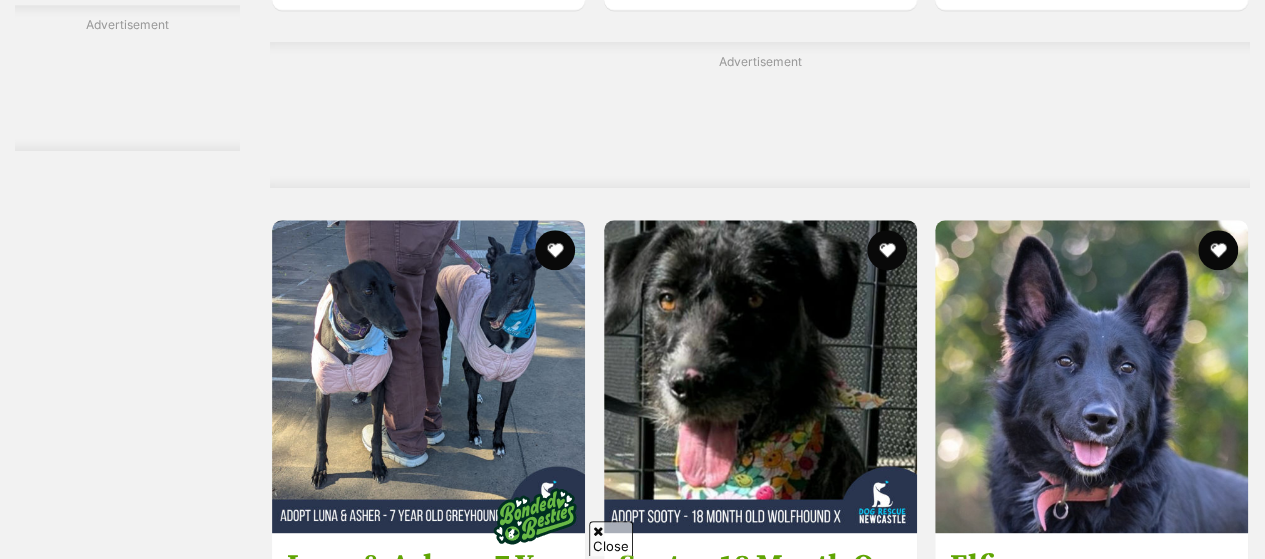 scroll, scrollTop: 4500, scrollLeft: 0, axis: vertical 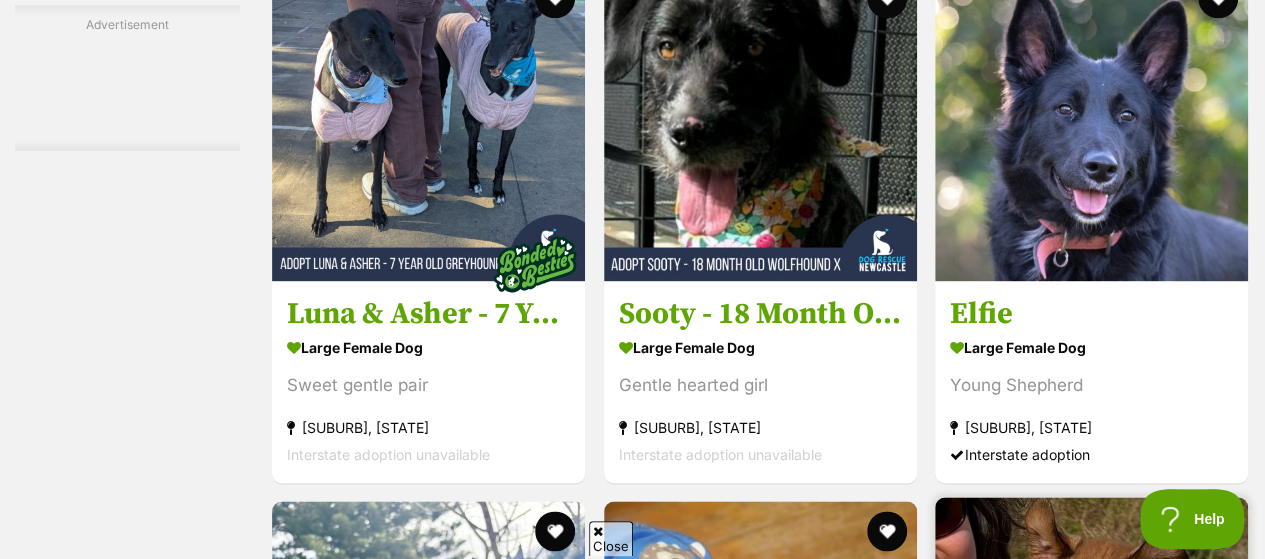 click at bounding box center (1218, 527) 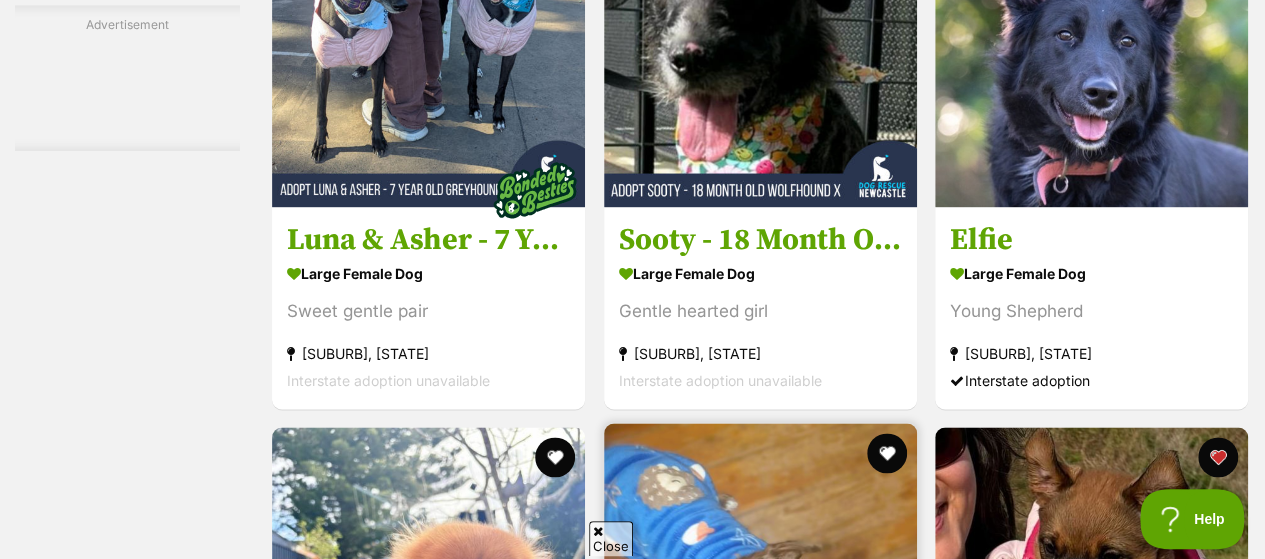 scroll, scrollTop: 5200, scrollLeft: 0, axis: vertical 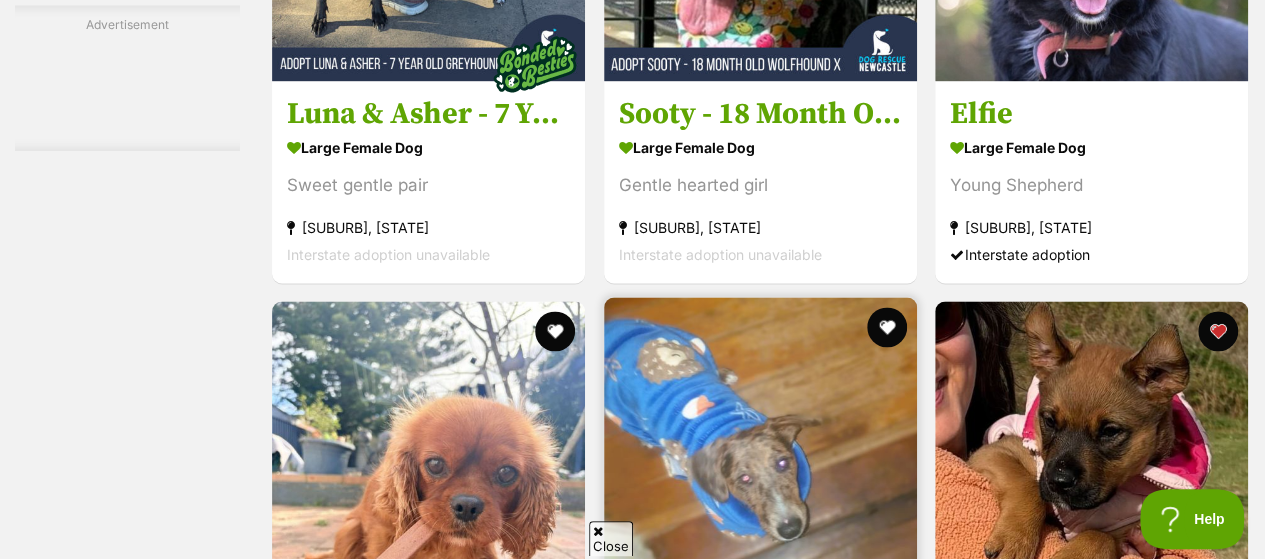click at bounding box center (760, 453) 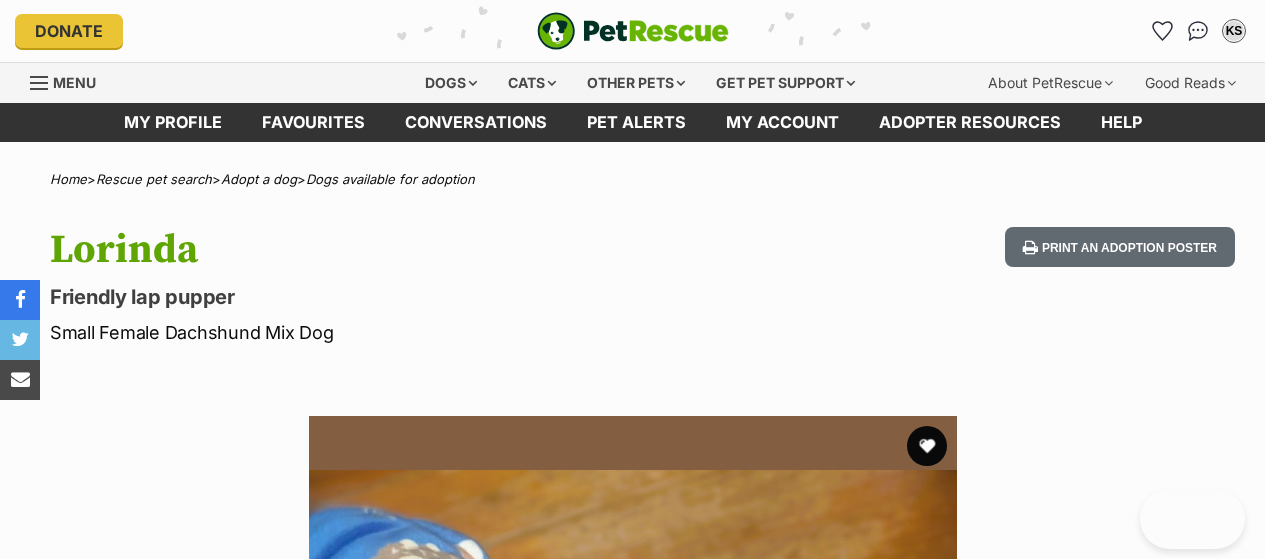 scroll, scrollTop: 0, scrollLeft: 0, axis: both 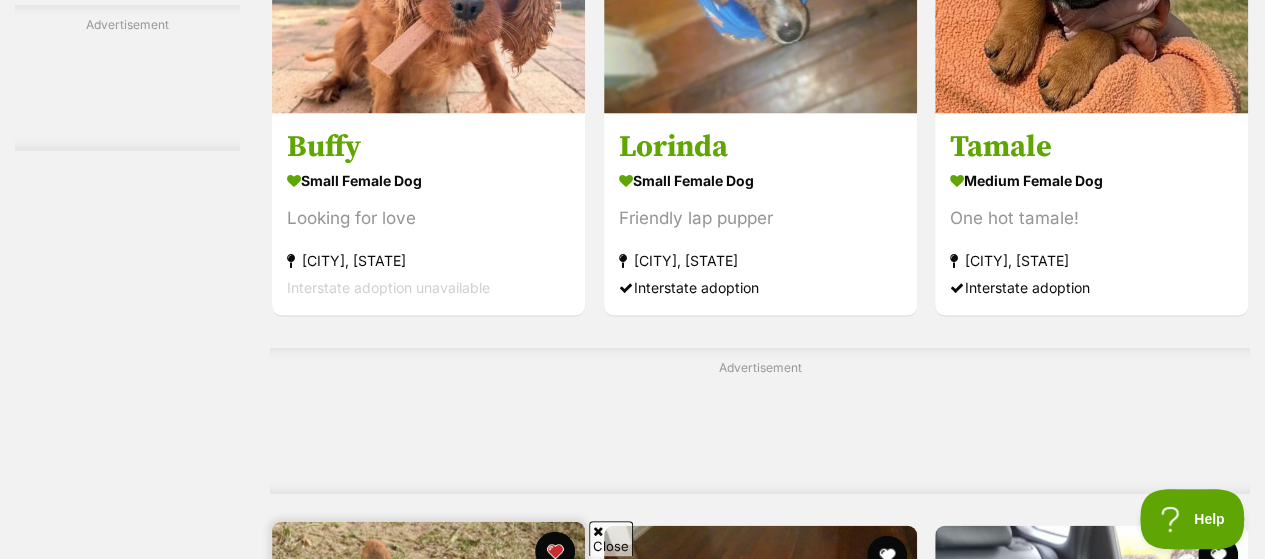 click at bounding box center [428, 678] 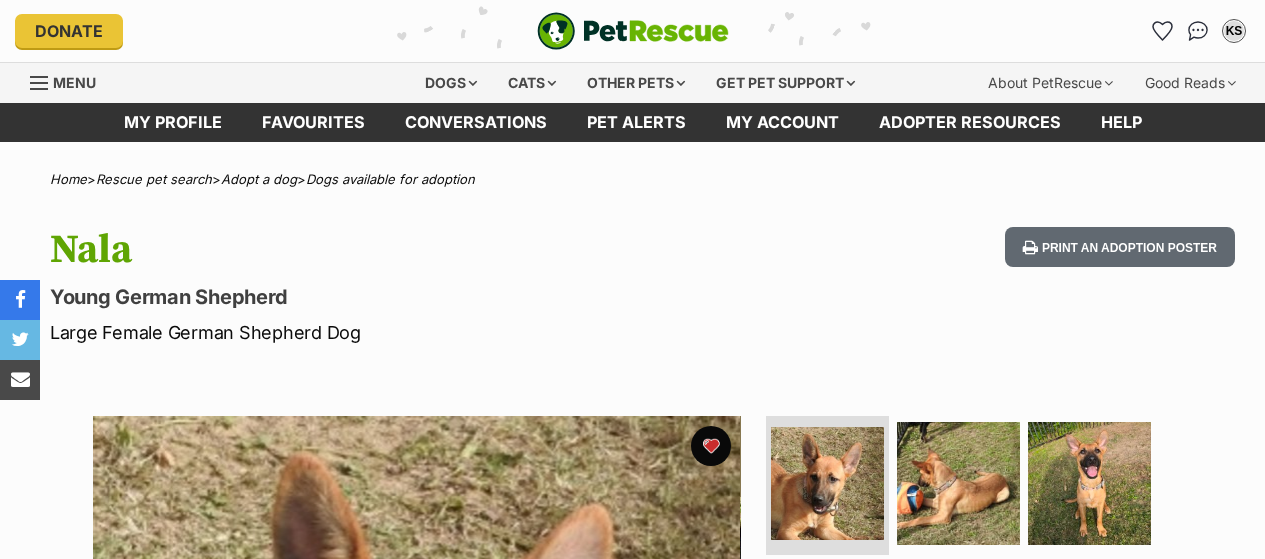 scroll, scrollTop: 0, scrollLeft: 0, axis: both 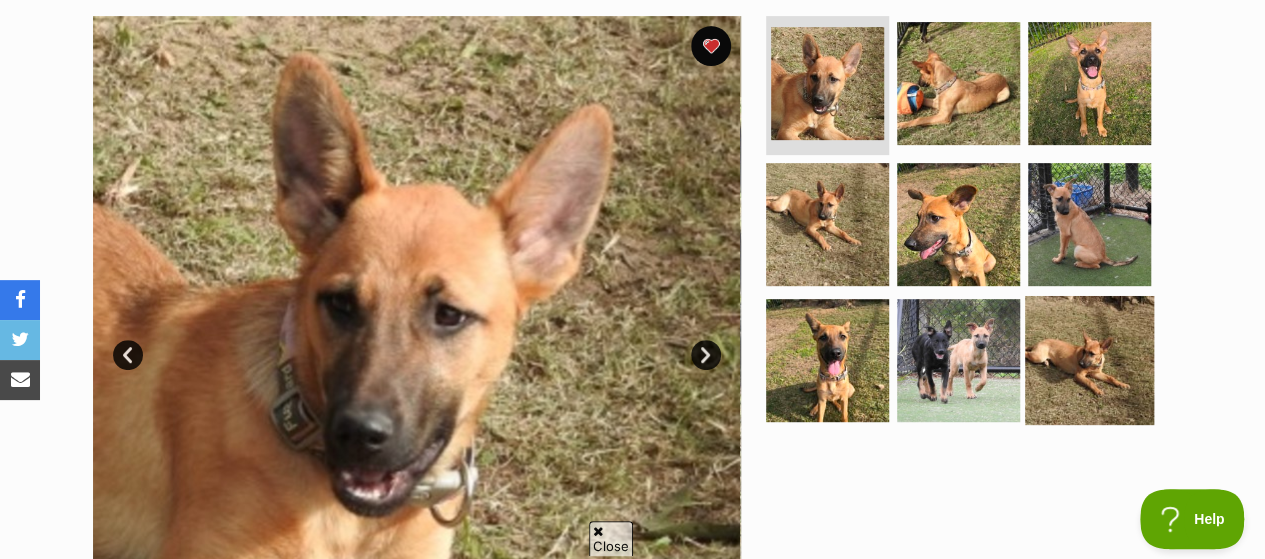 click at bounding box center (1089, 360) 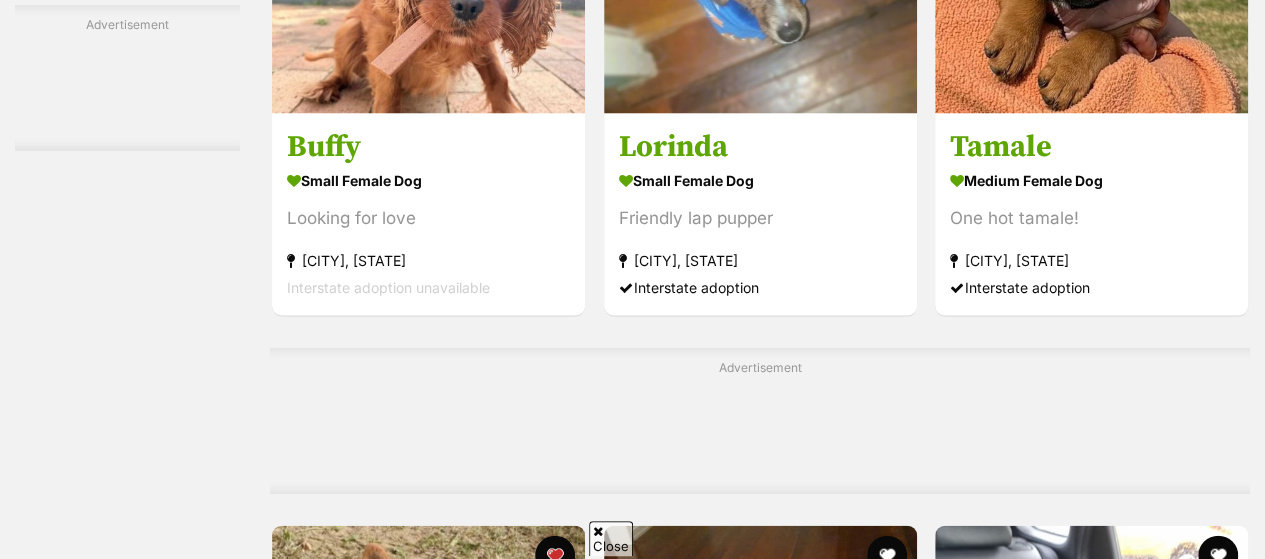 scroll, scrollTop: 5700, scrollLeft: 0, axis: vertical 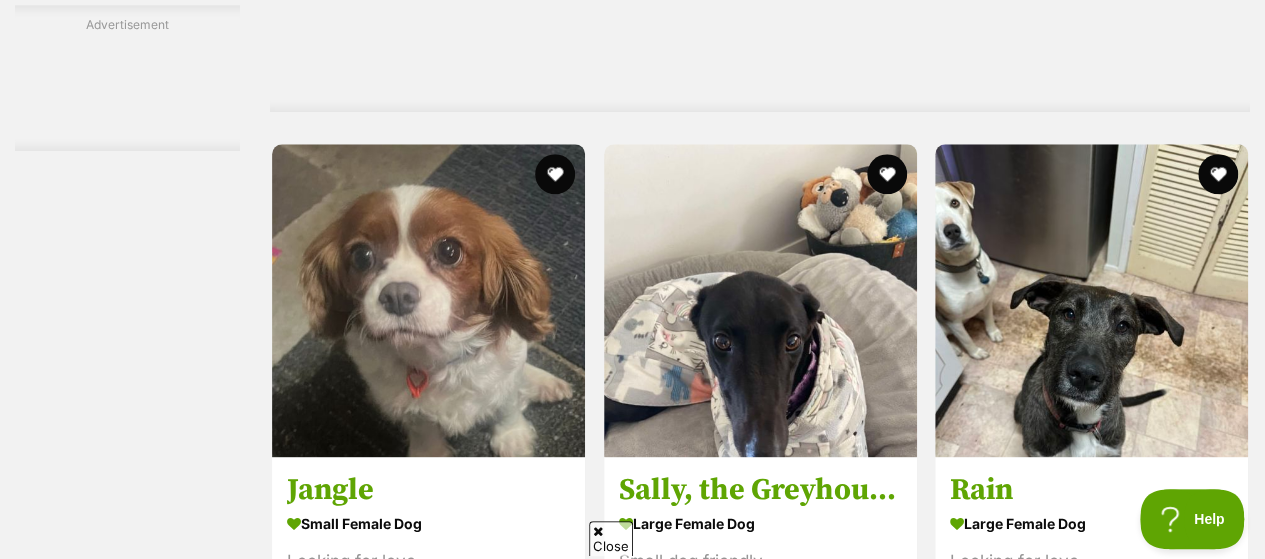 click at bounding box center [760, 830] 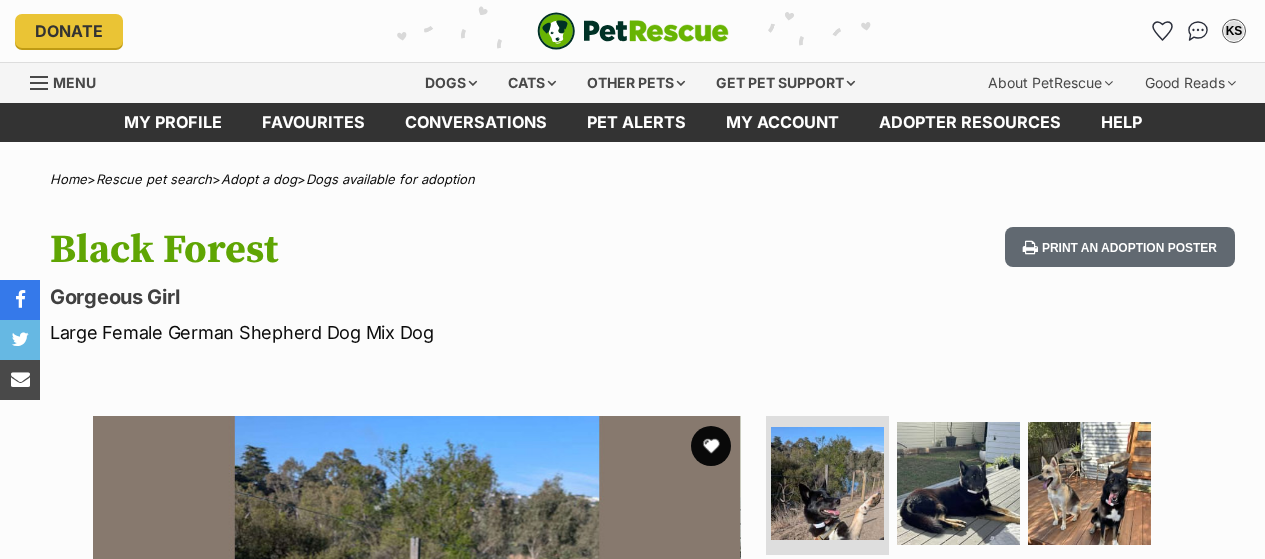 scroll, scrollTop: 0, scrollLeft: 0, axis: both 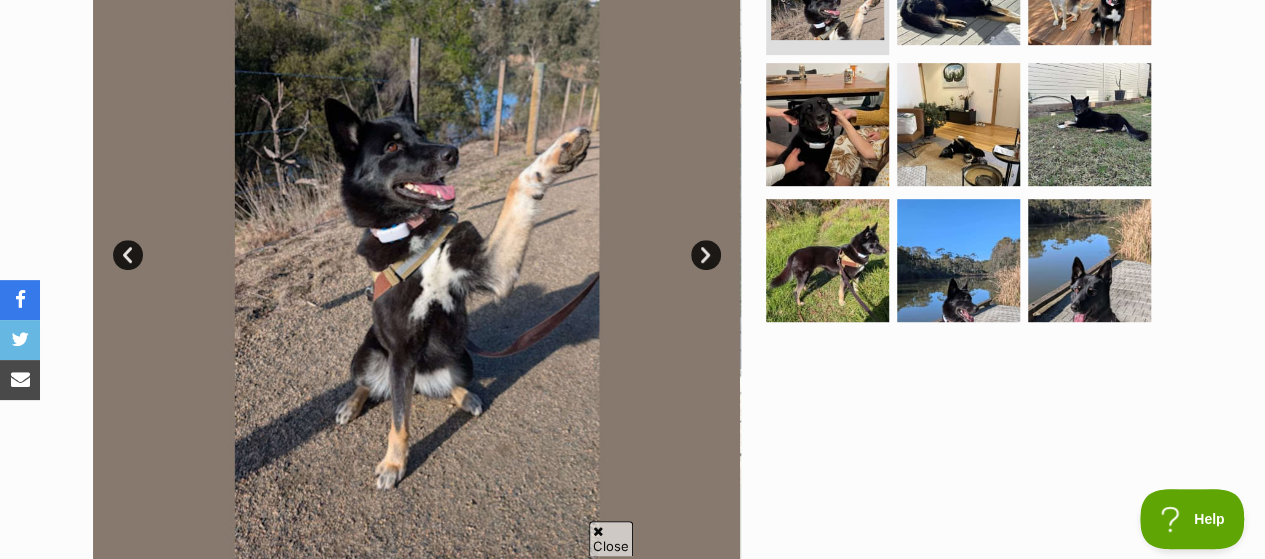 click on "Next" at bounding box center [706, 255] 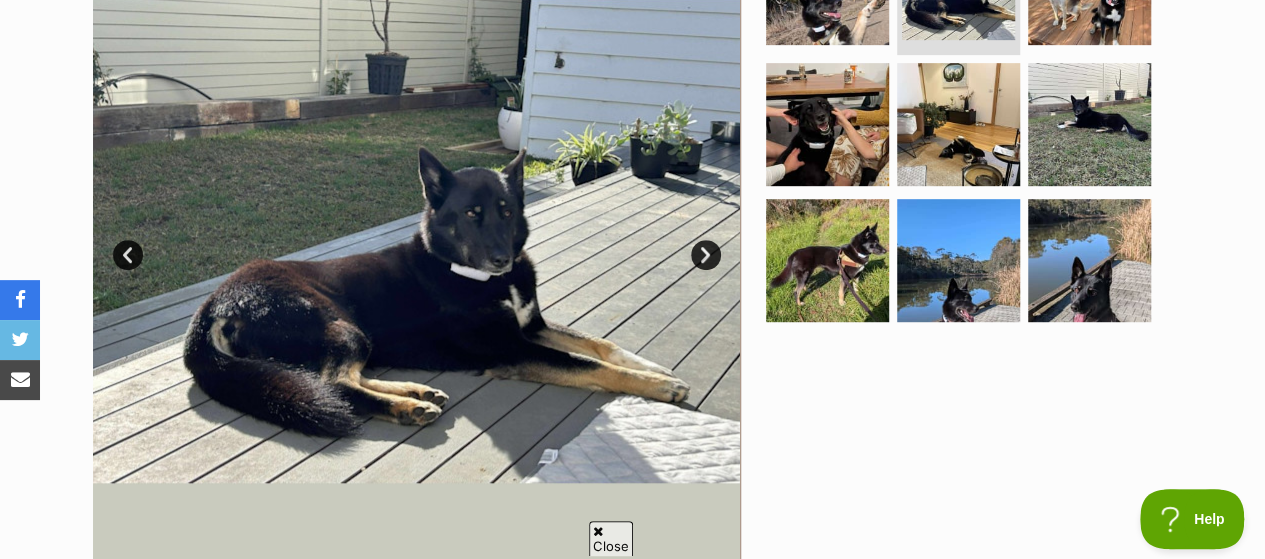 click on "Next" at bounding box center (706, 255) 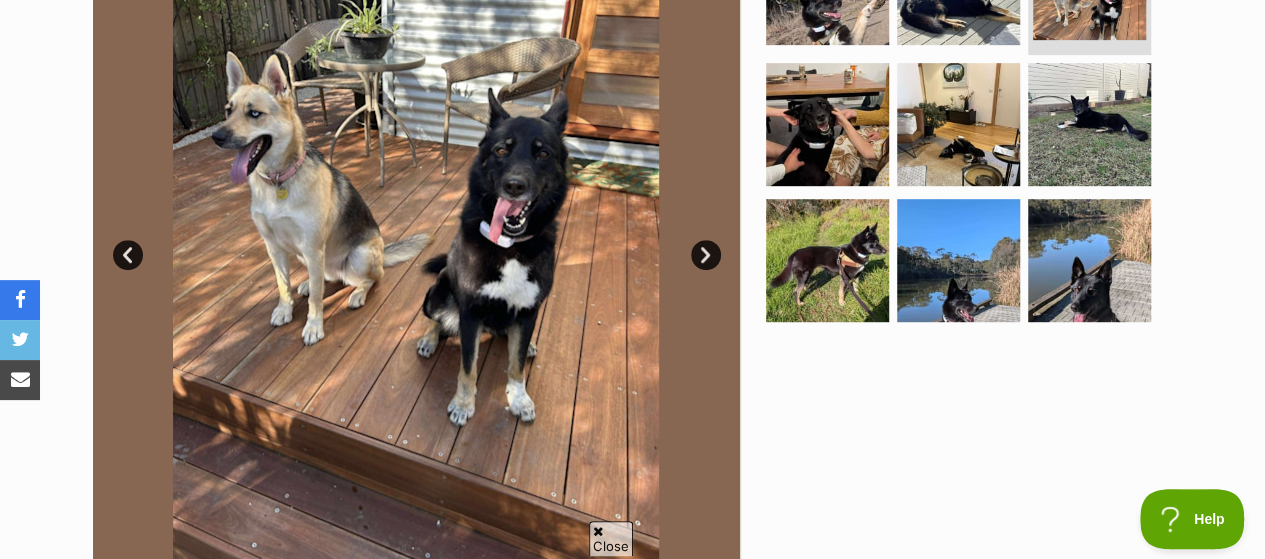 click on "Next" at bounding box center (706, 255) 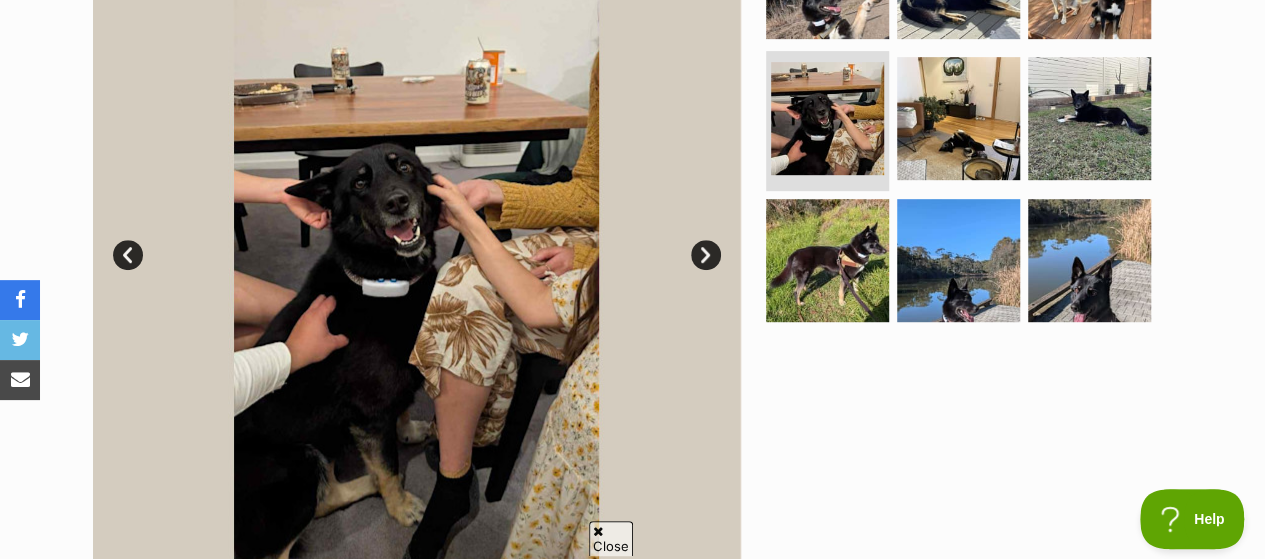 click on "Next" at bounding box center (706, 255) 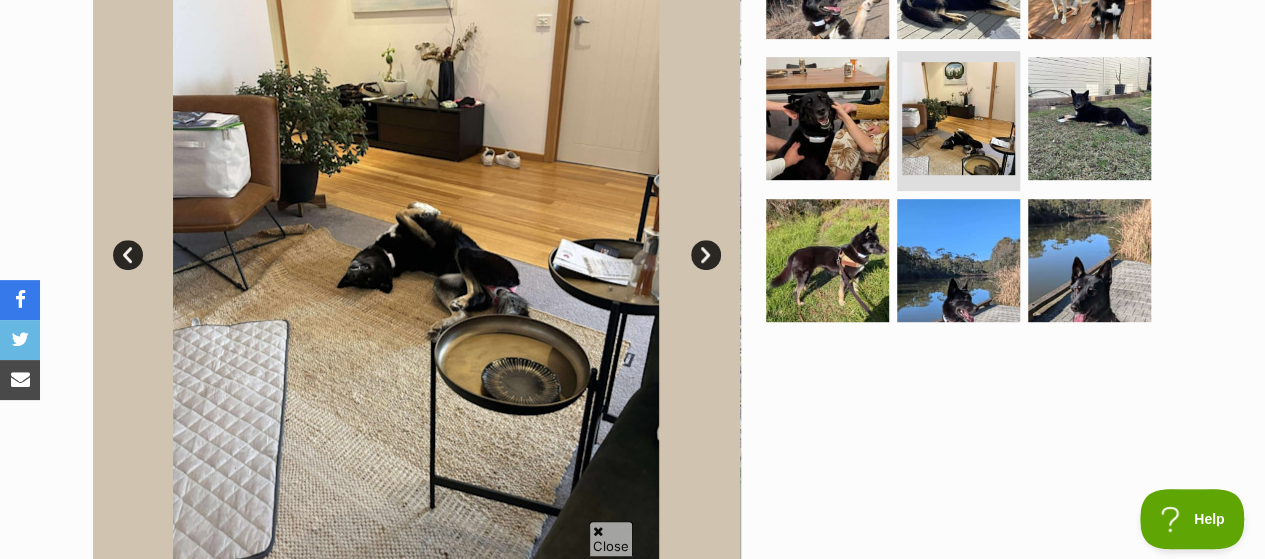 click on "Next" at bounding box center [706, 255] 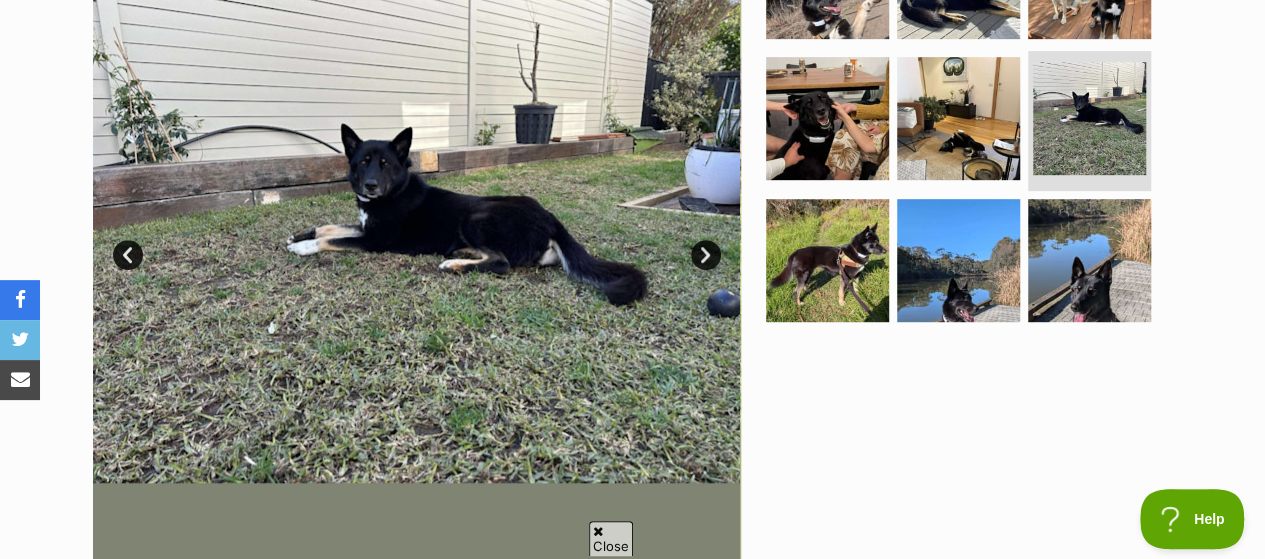 click on "Next" at bounding box center (706, 255) 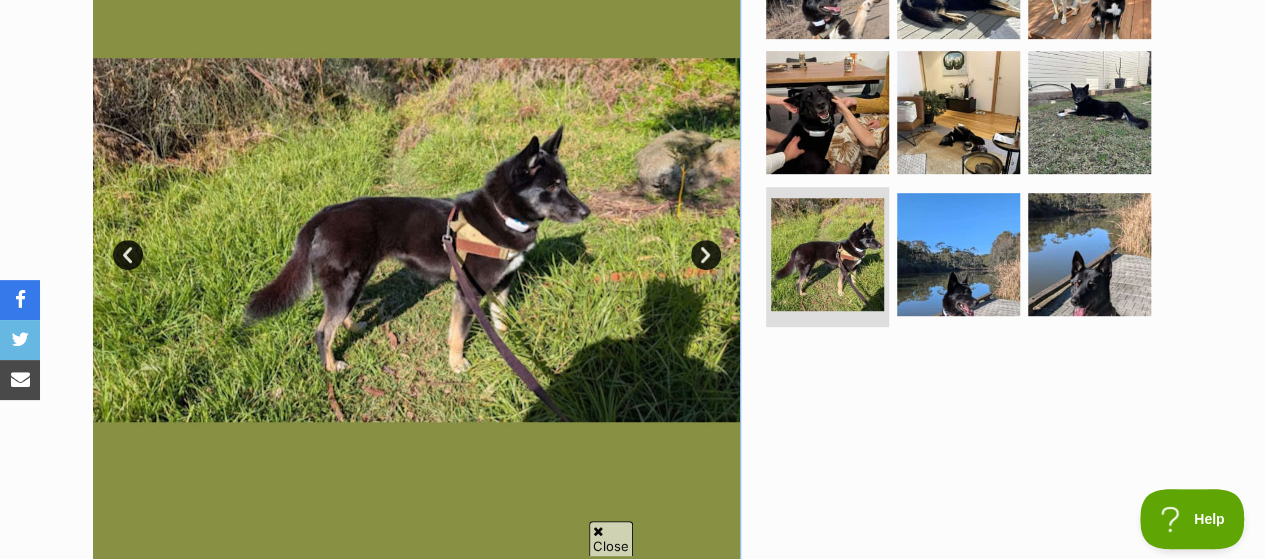 click on "Next" at bounding box center (706, 255) 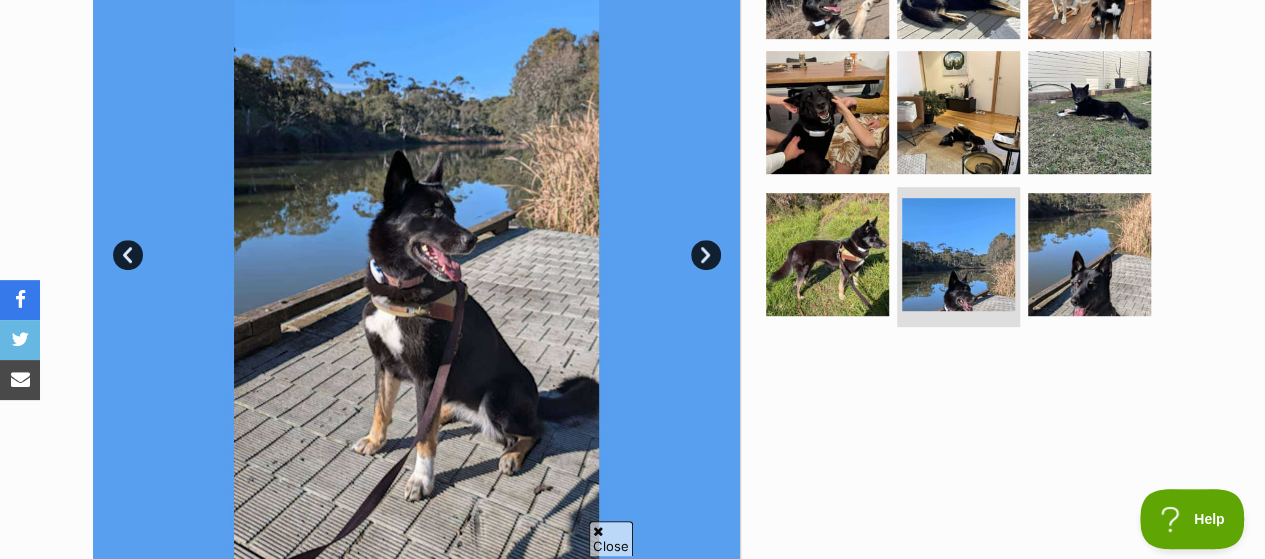 click on "Next" at bounding box center (706, 255) 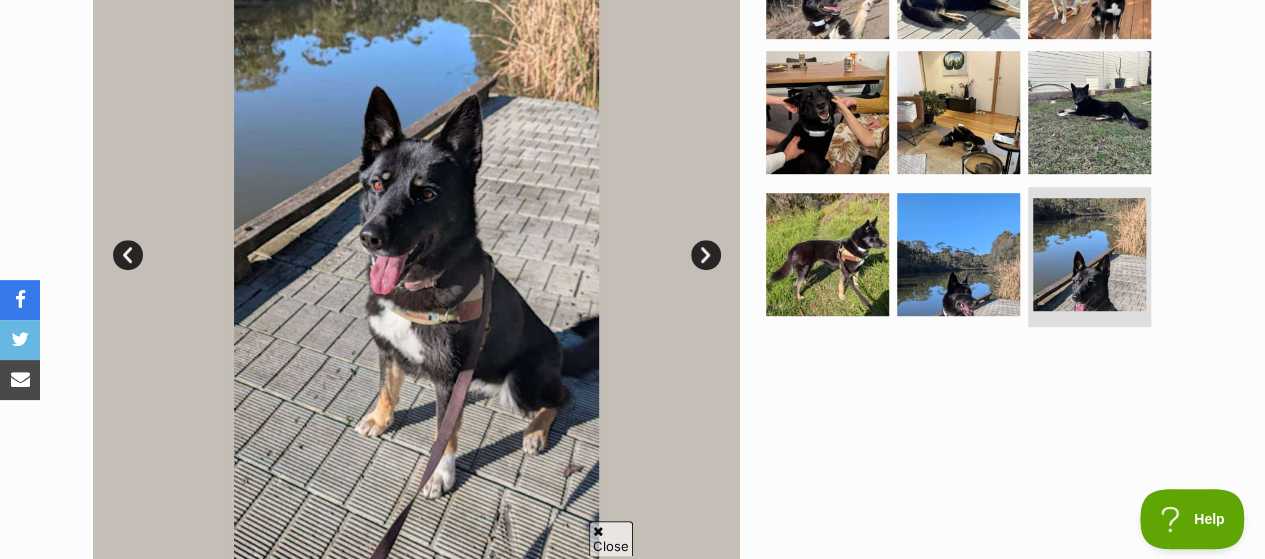 click on "Next" at bounding box center (706, 255) 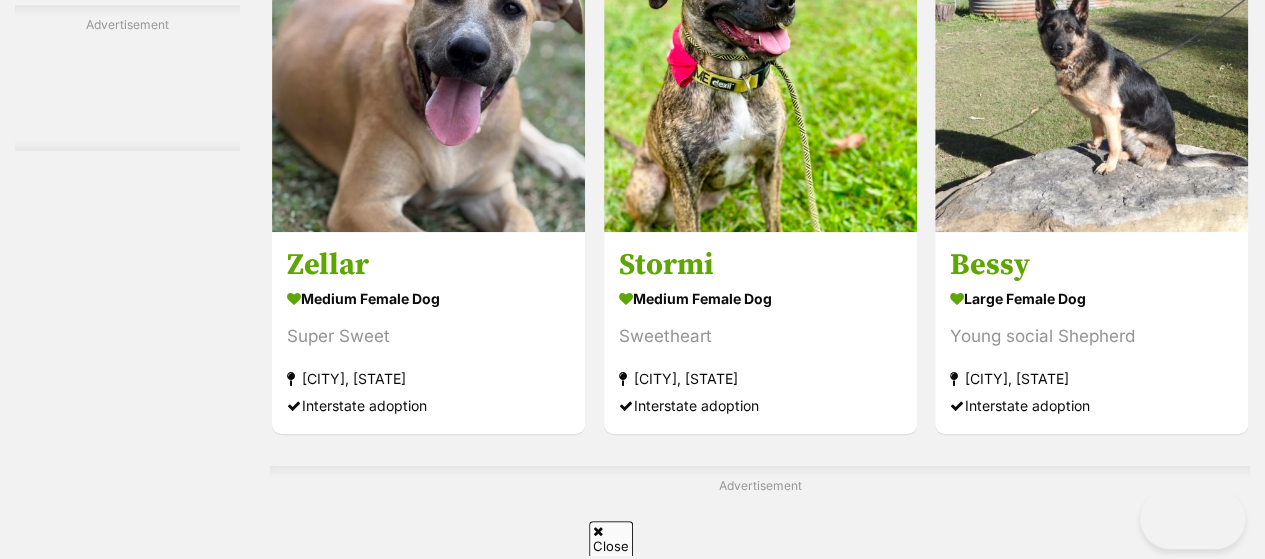 scroll, scrollTop: 7800, scrollLeft: 0, axis: vertical 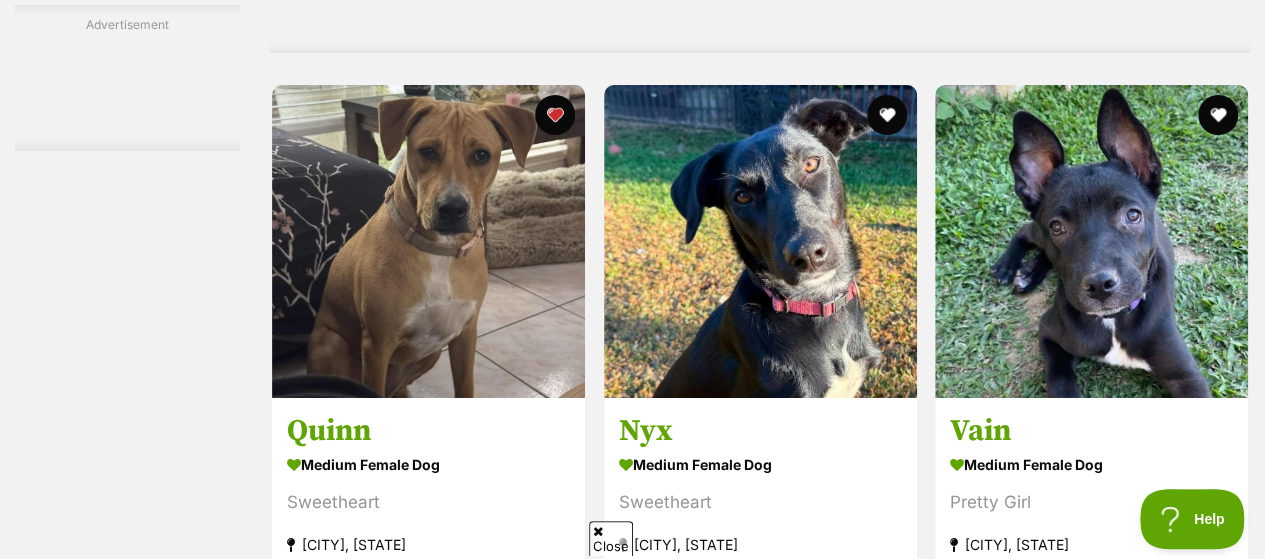 click at bounding box center [1091, 2030] 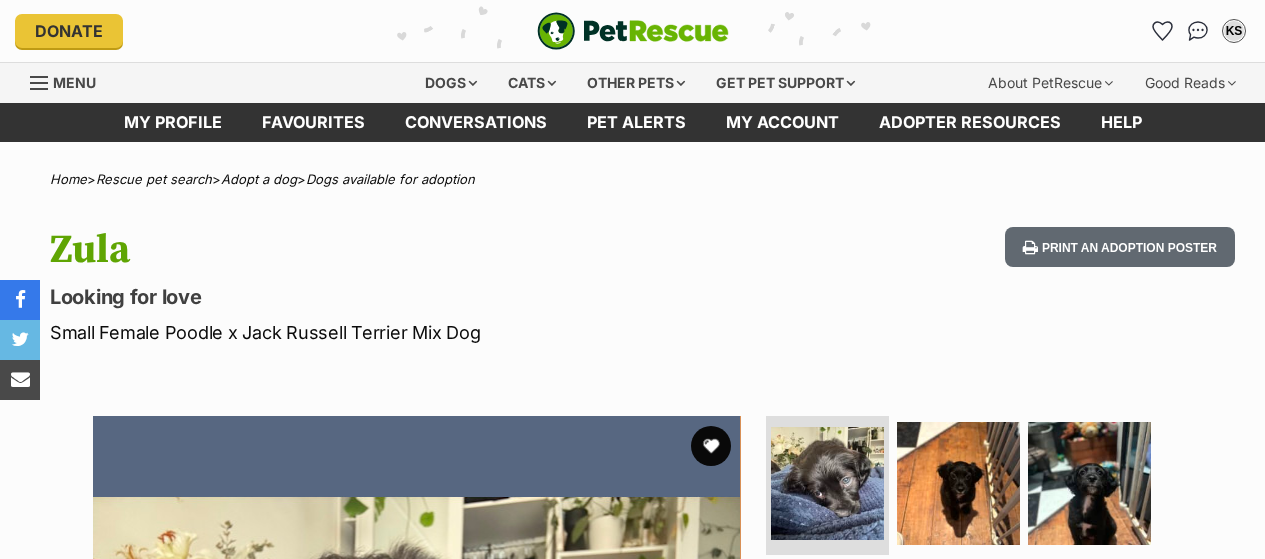 scroll, scrollTop: 0, scrollLeft: 0, axis: both 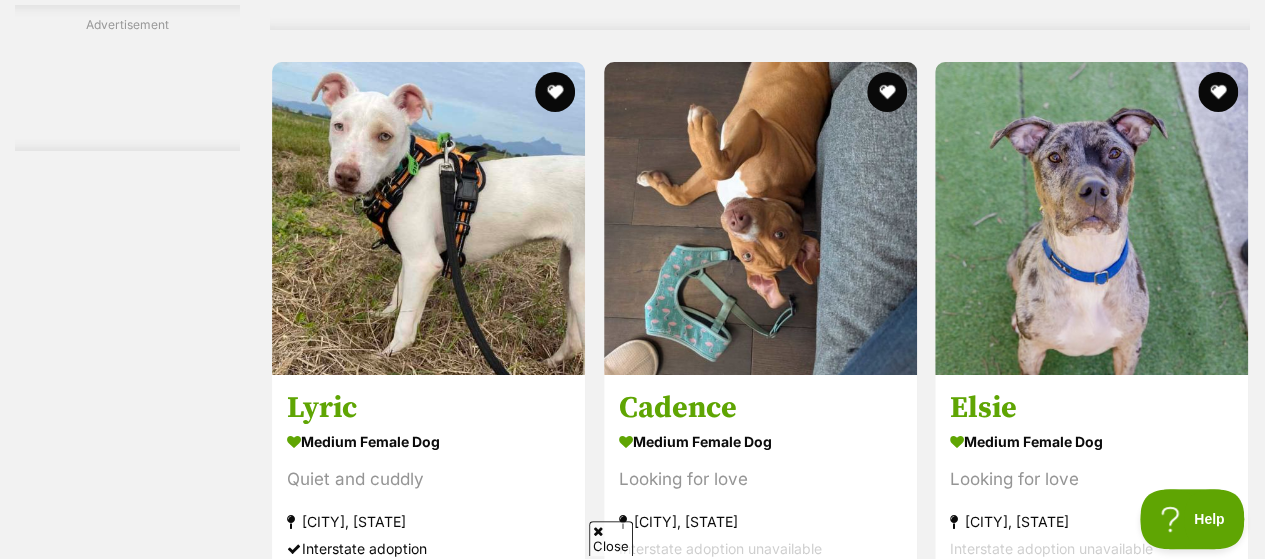 click on "Next" at bounding box center (760, 1880) 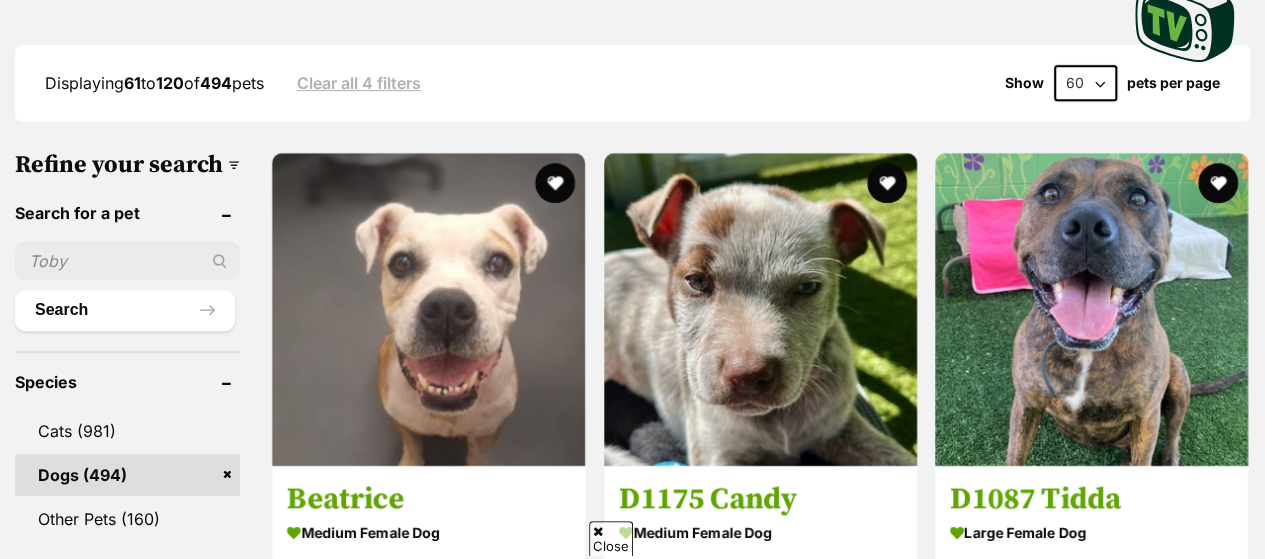 scroll, scrollTop: 500, scrollLeft: 0, axis: vertical 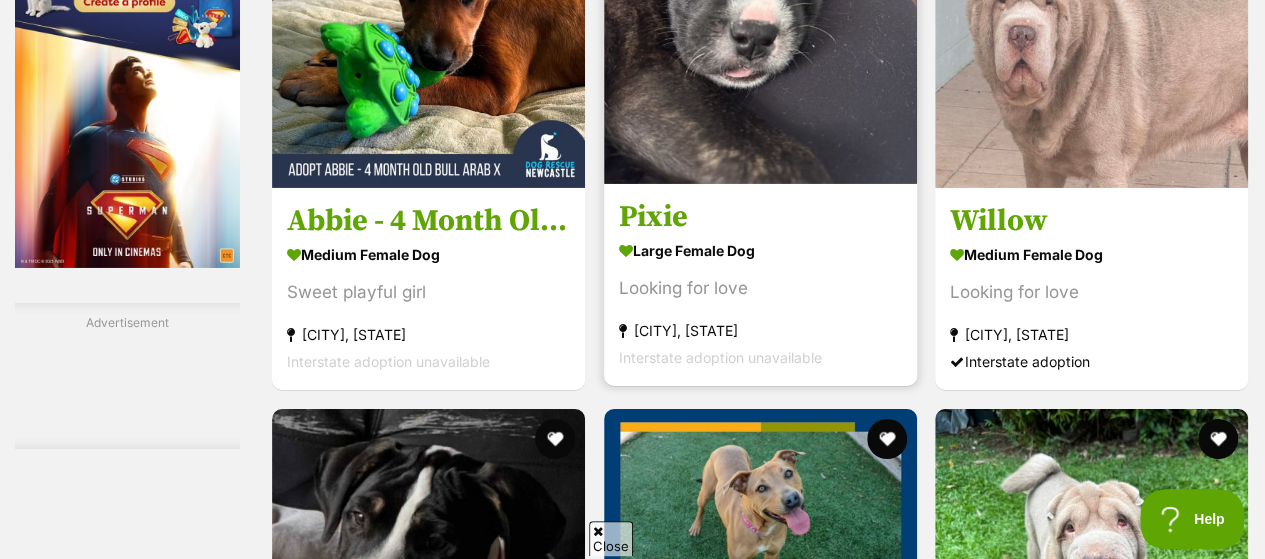 click at bounding box center (760, 27) 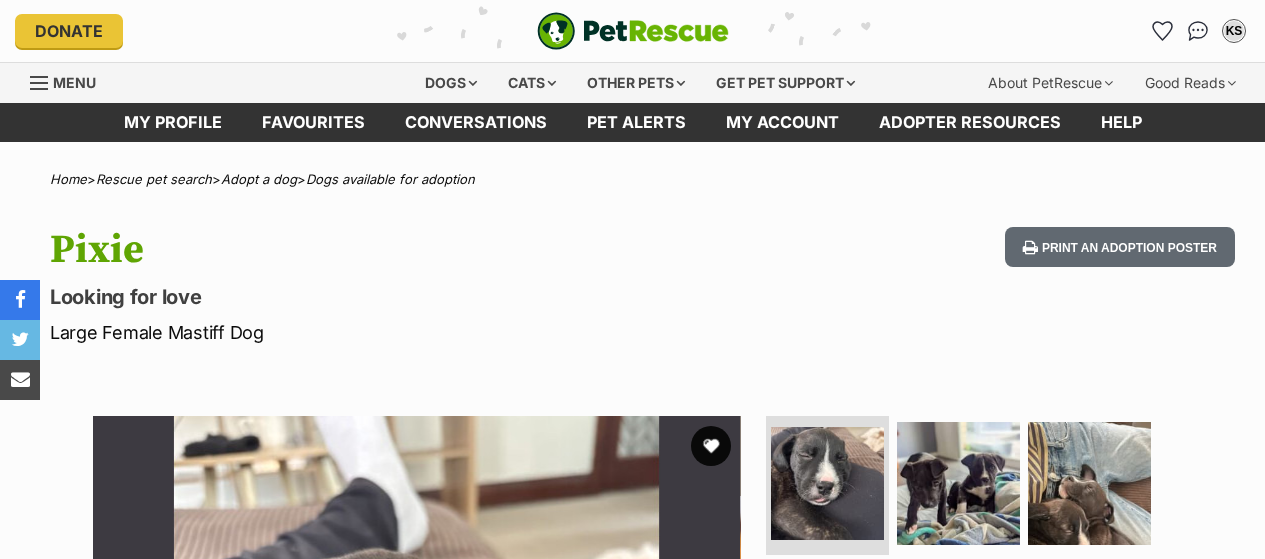 scroll, scrollTop: 0, scrollLeft: 0, axis: both 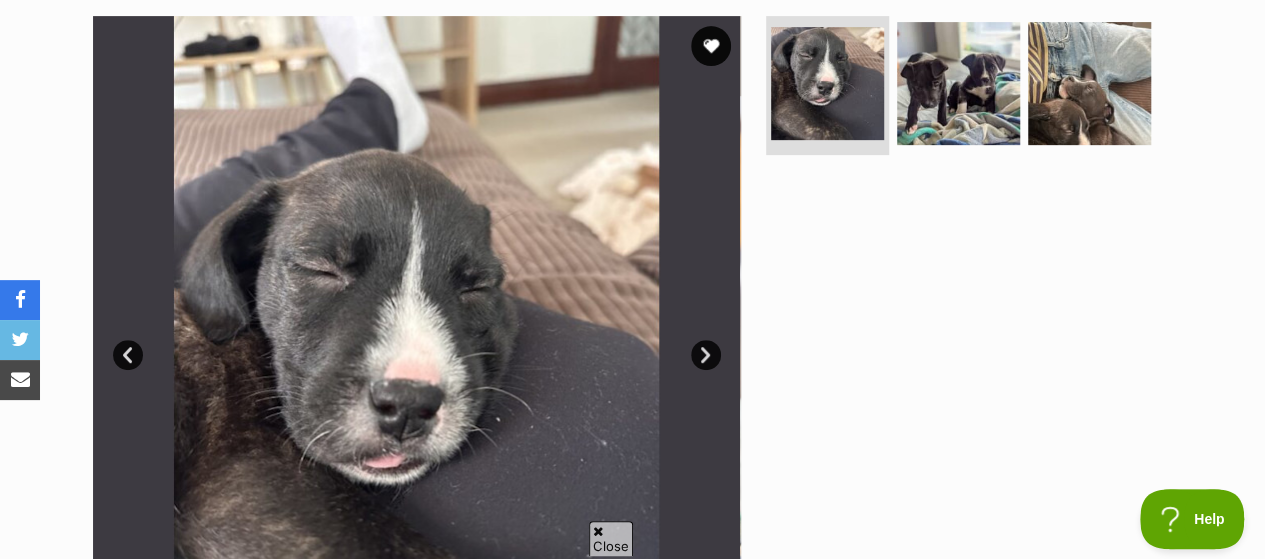 click on "Next" at bounding box center [706, 355] 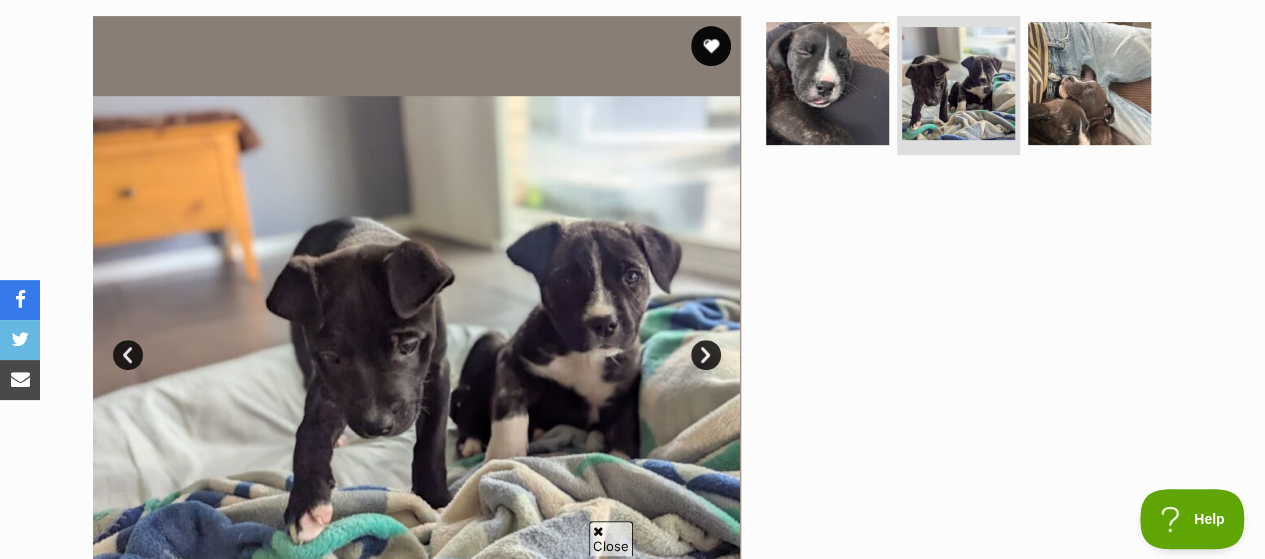 click on "Next" at bounding box center [706, 355] 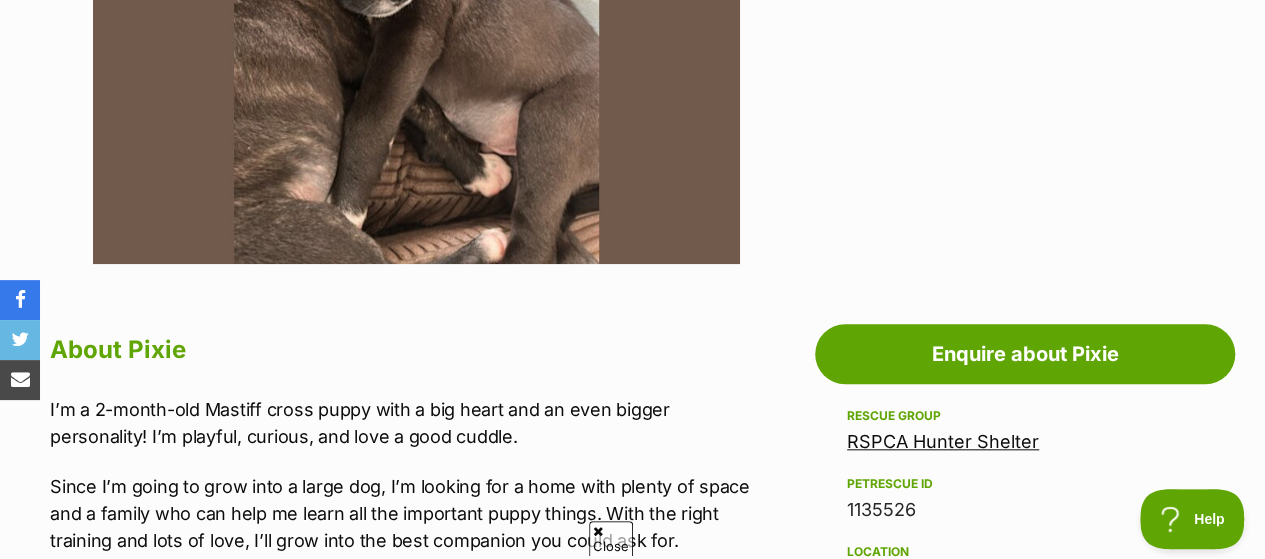 scroll, scrollTop: 1100, scrollLeft: 0, axis: vertical 